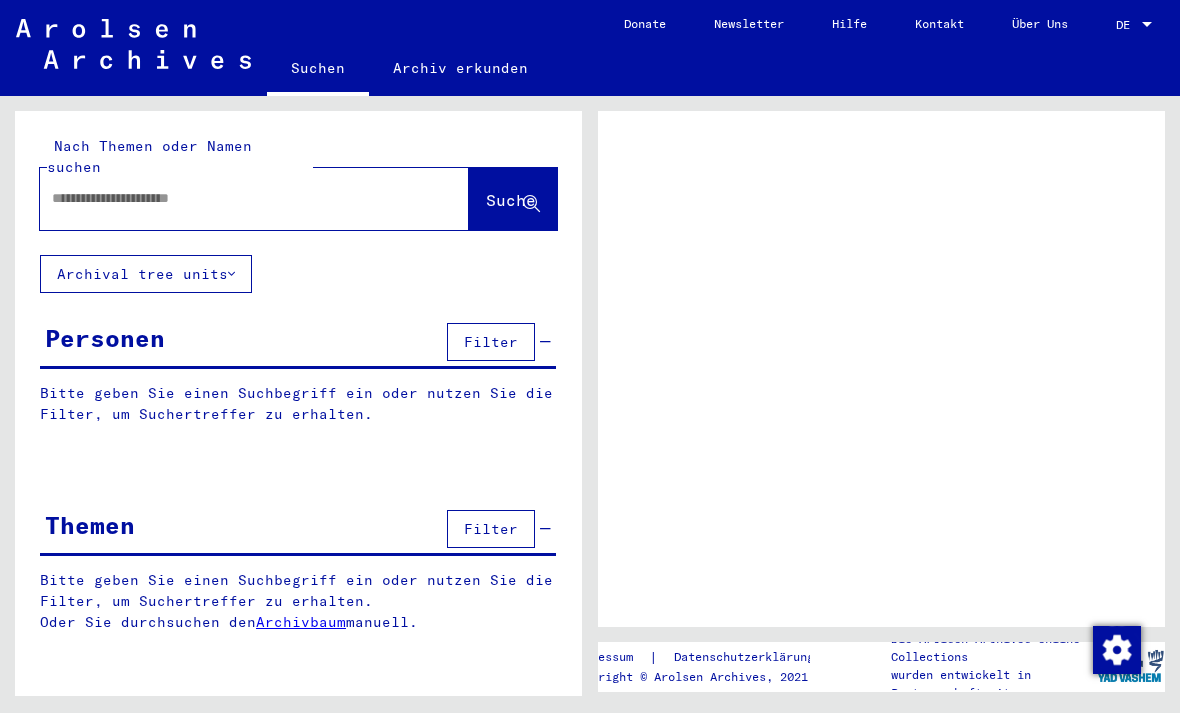 scroll, scrollTop: 0, scrollLeft: 0, axis: both 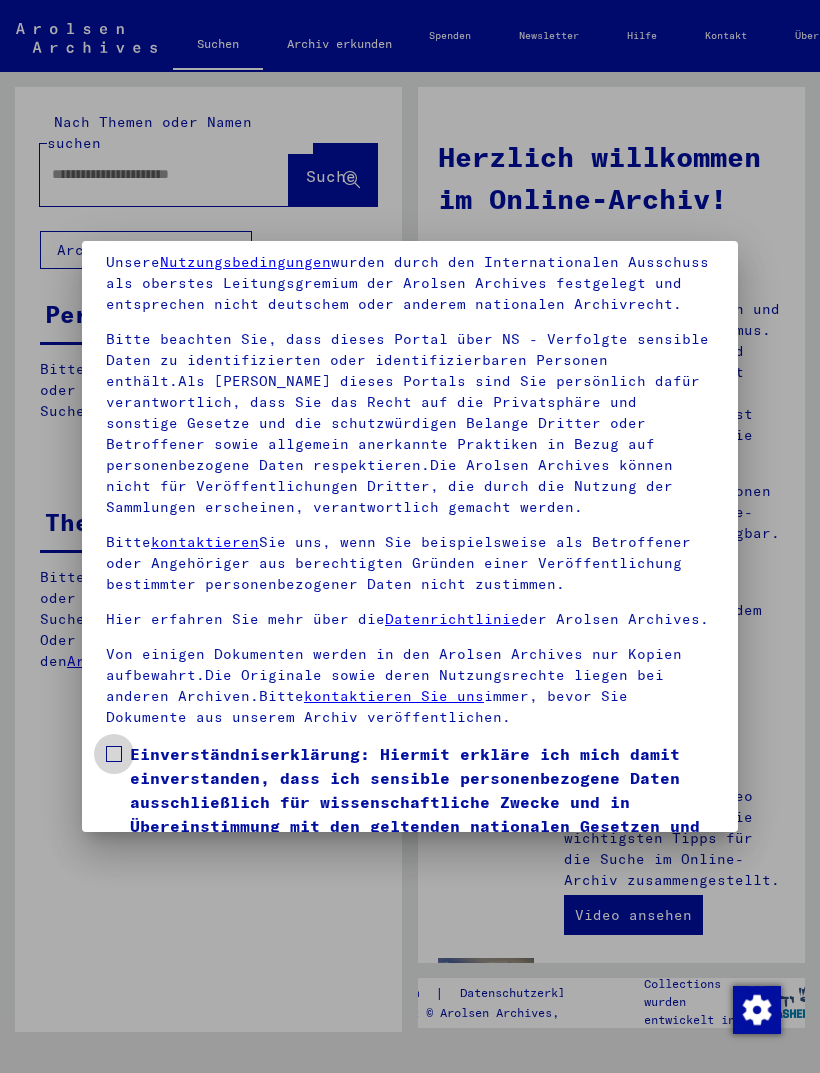 click at bounding box center (114, 754) 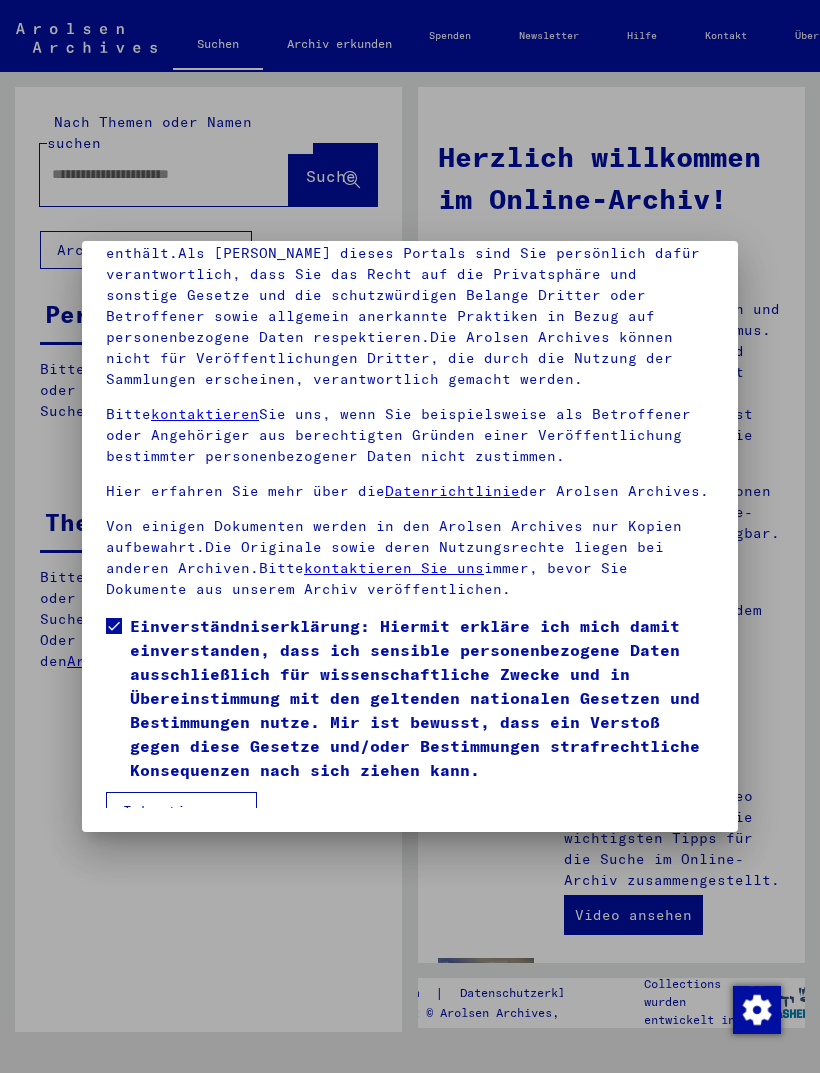 scroll, scrollTop: 262, scrollLeft: 0, axis: vertical 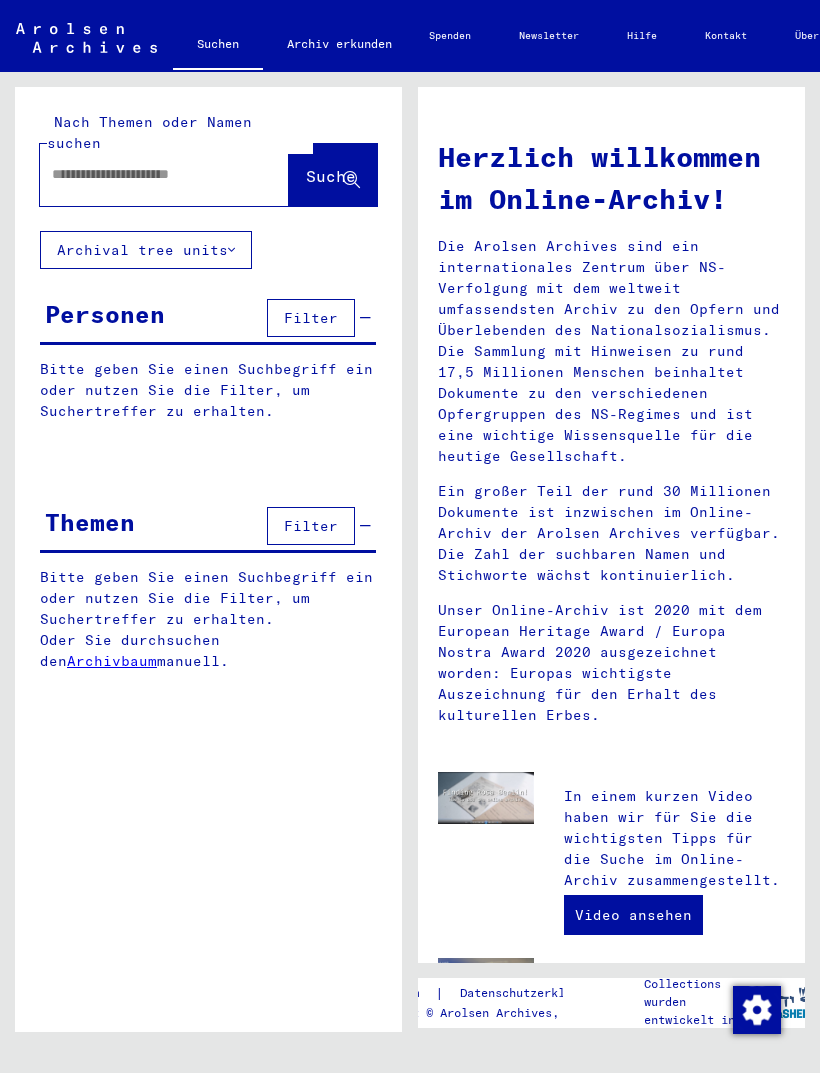 click on "Personen" at bounding box center (105, 314) 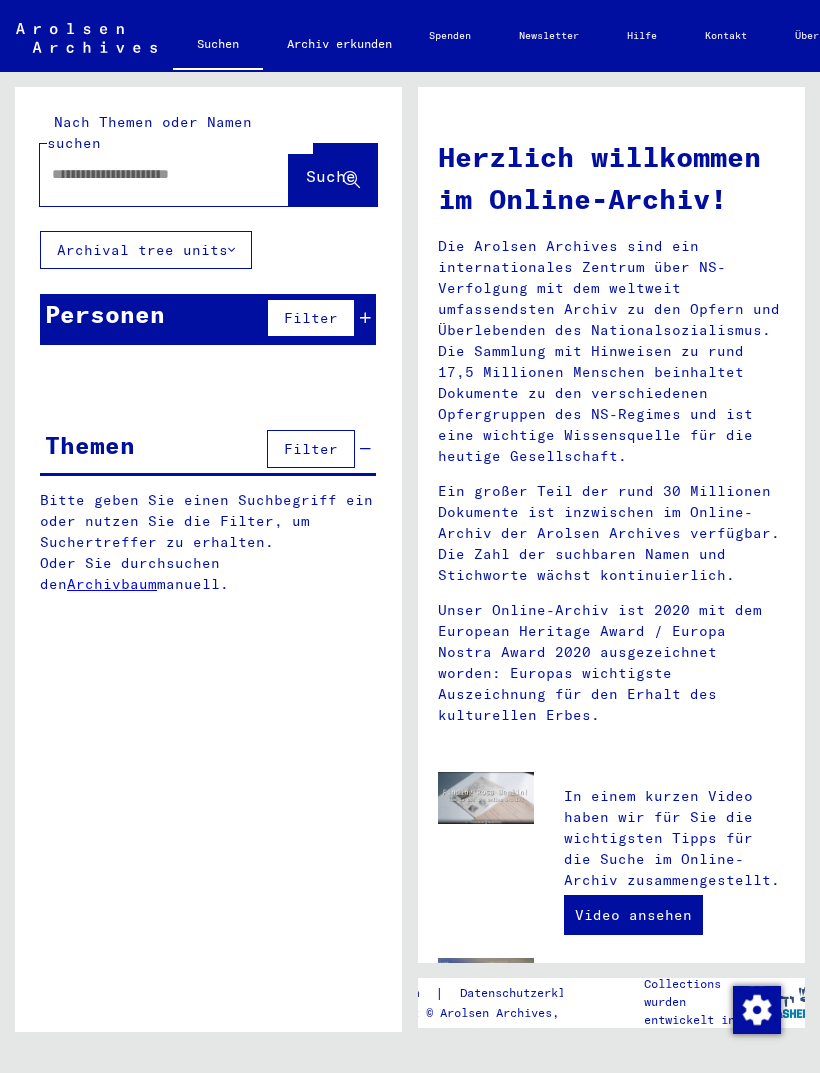 click on "Personen" at bounding box center (105, 314) 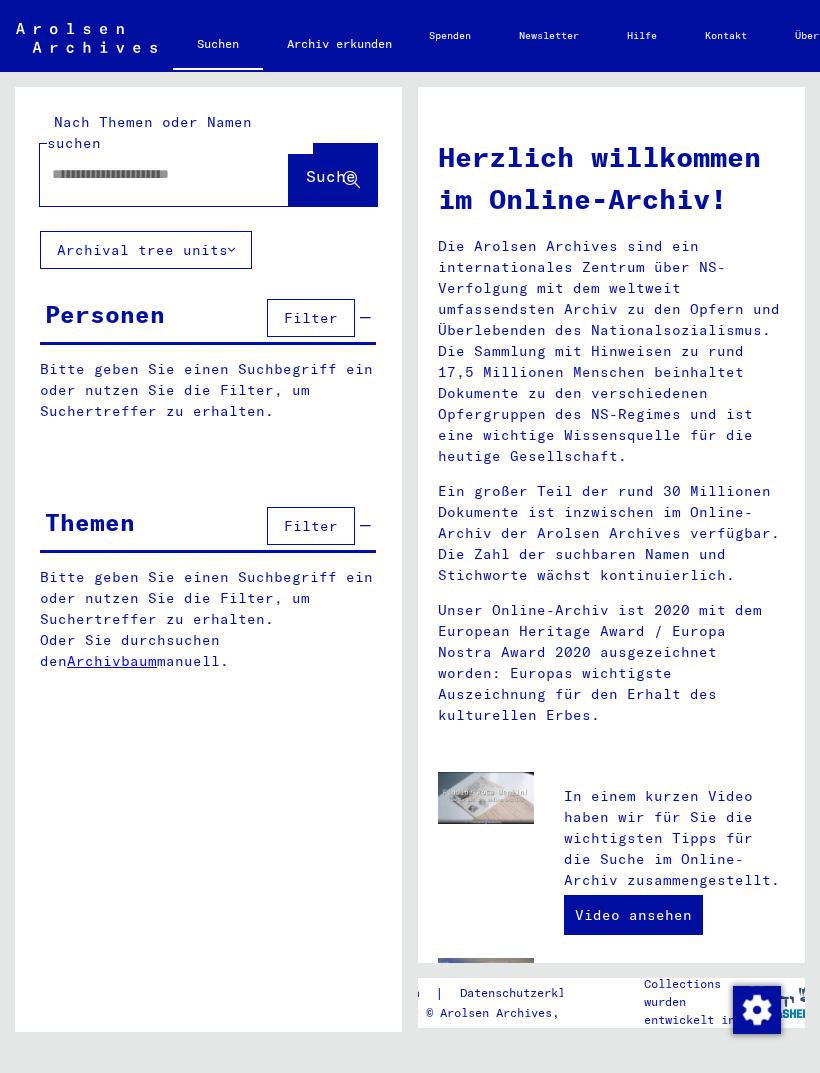 click at bounding box center (140, 174) 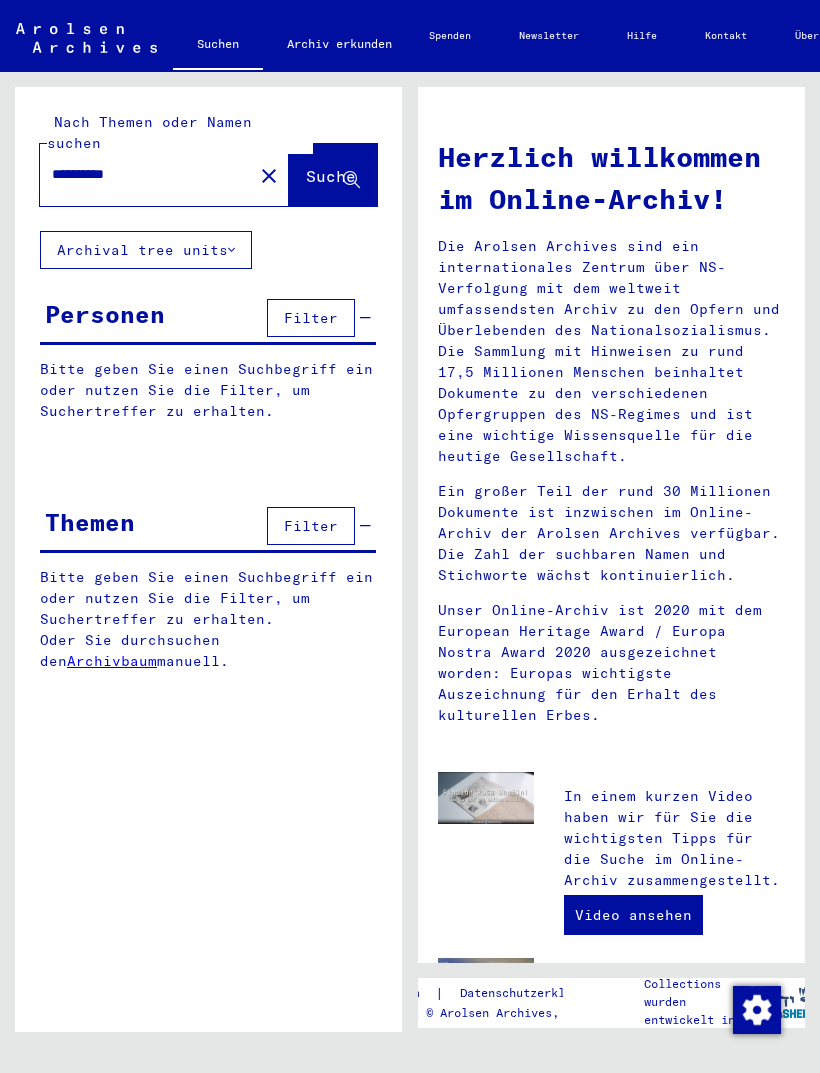 type on "**********" 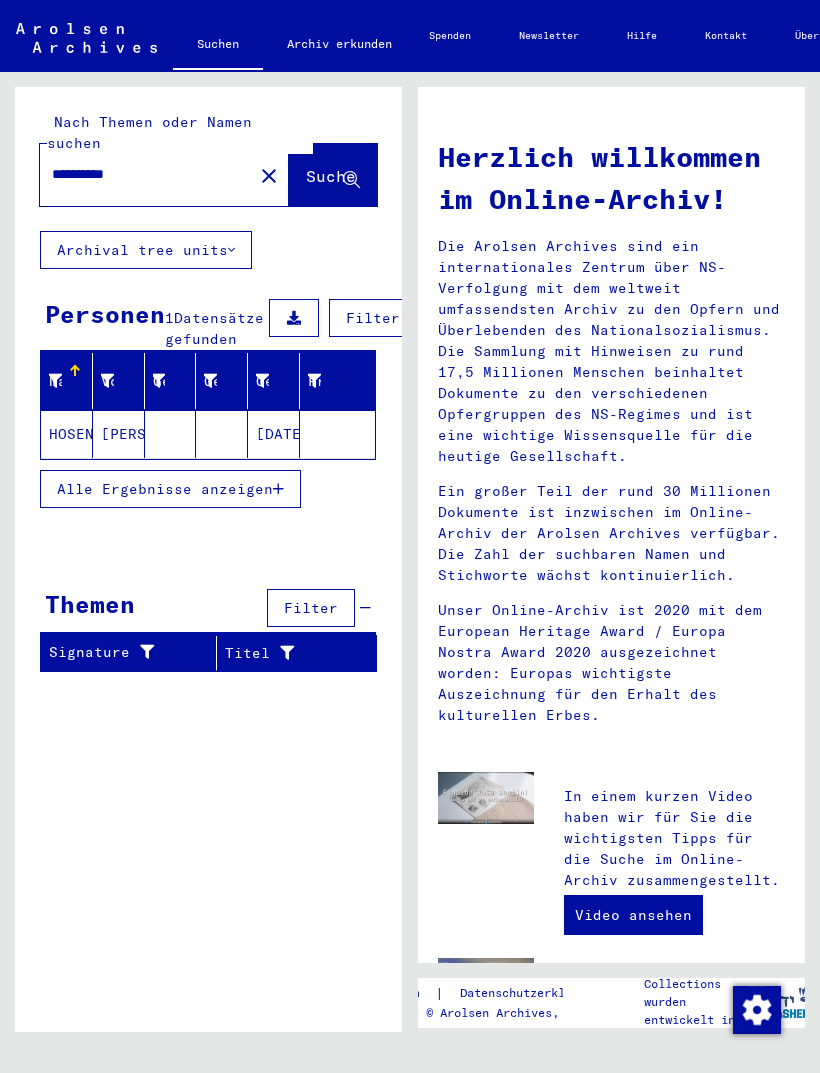 click on "Alle Ergebnisse anzeigen" at bounding box center (165, 489) 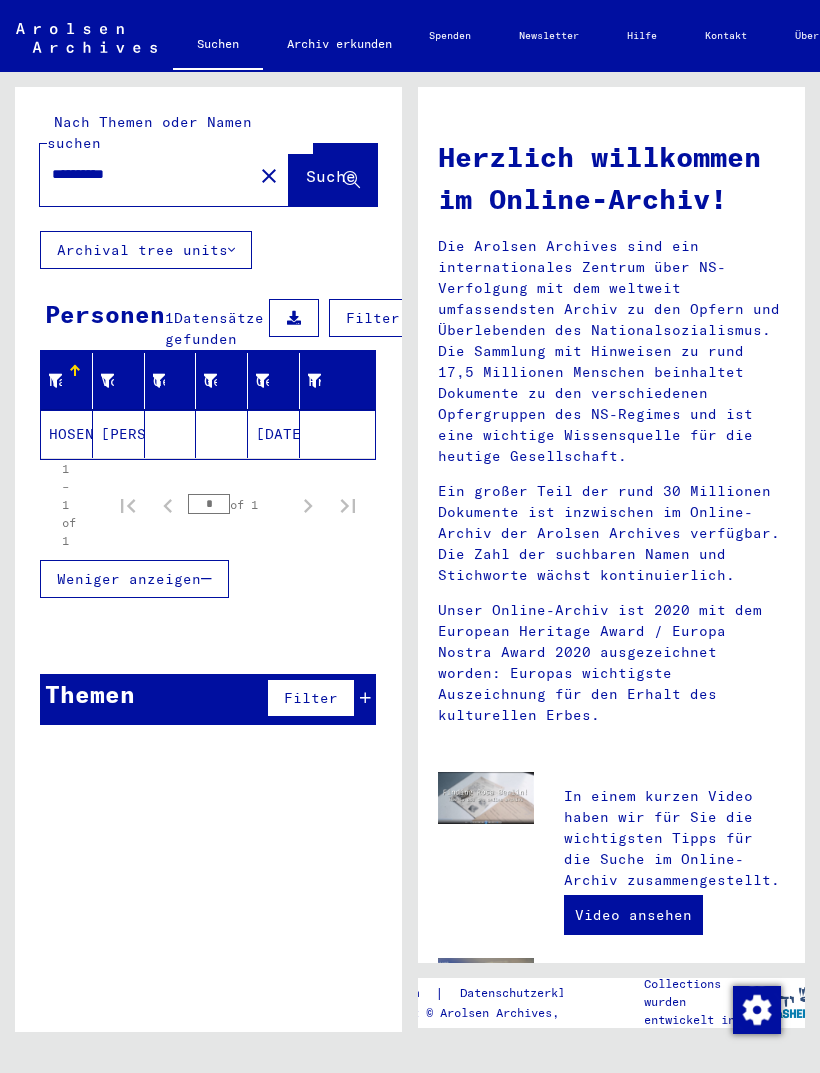click on "HOSENSEIDL" 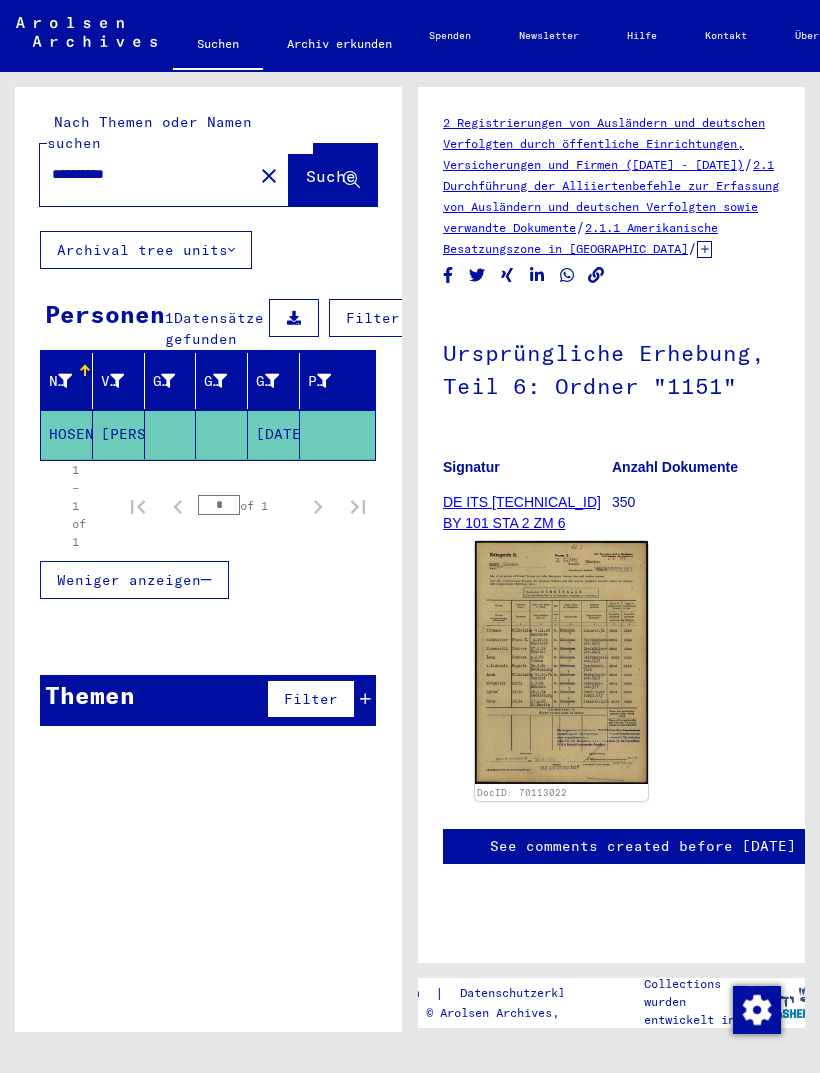 scroll, scrollTop: 0, scrollLeft: 0, axis: both 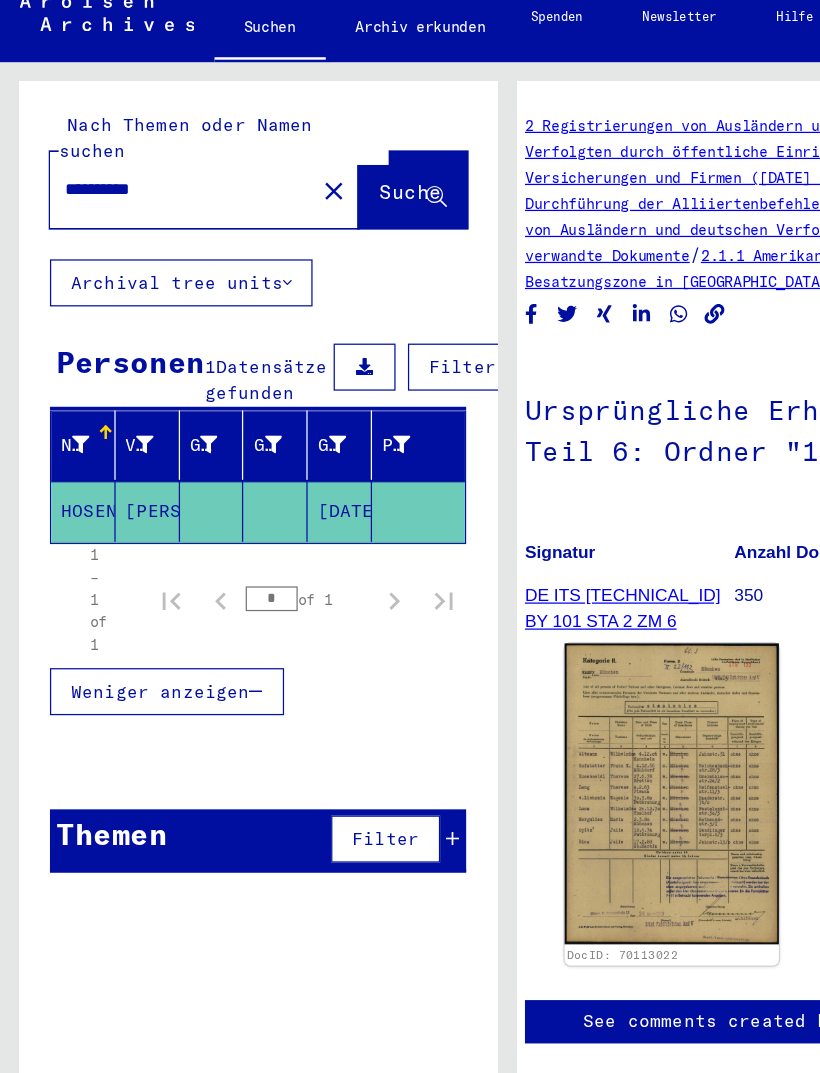 click on "close" 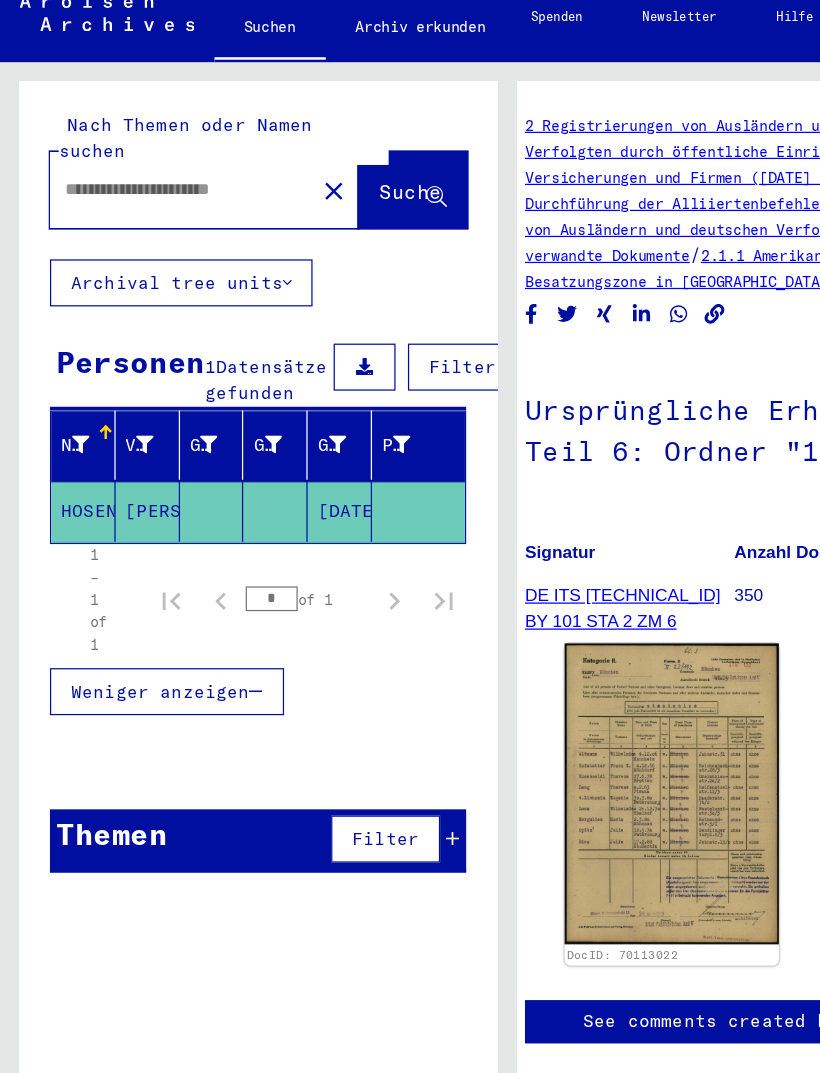 scroll, scrollTop: 0, scrollLeft: 0, axis: both 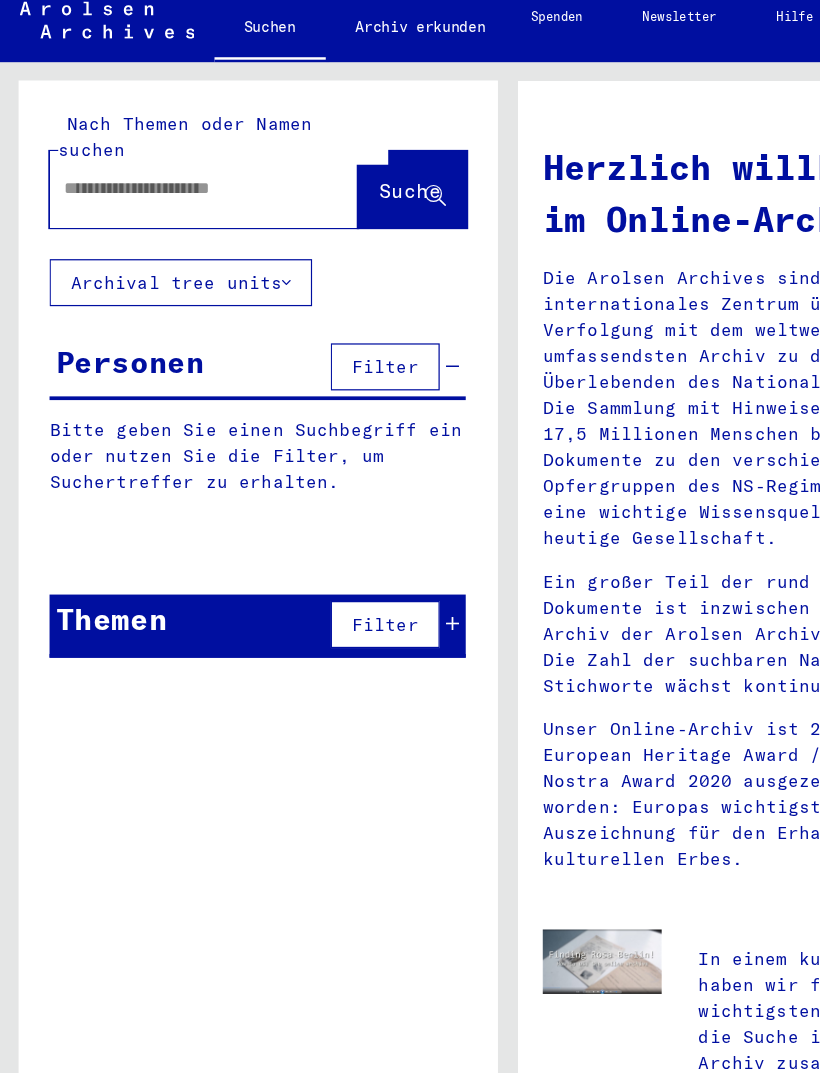 click 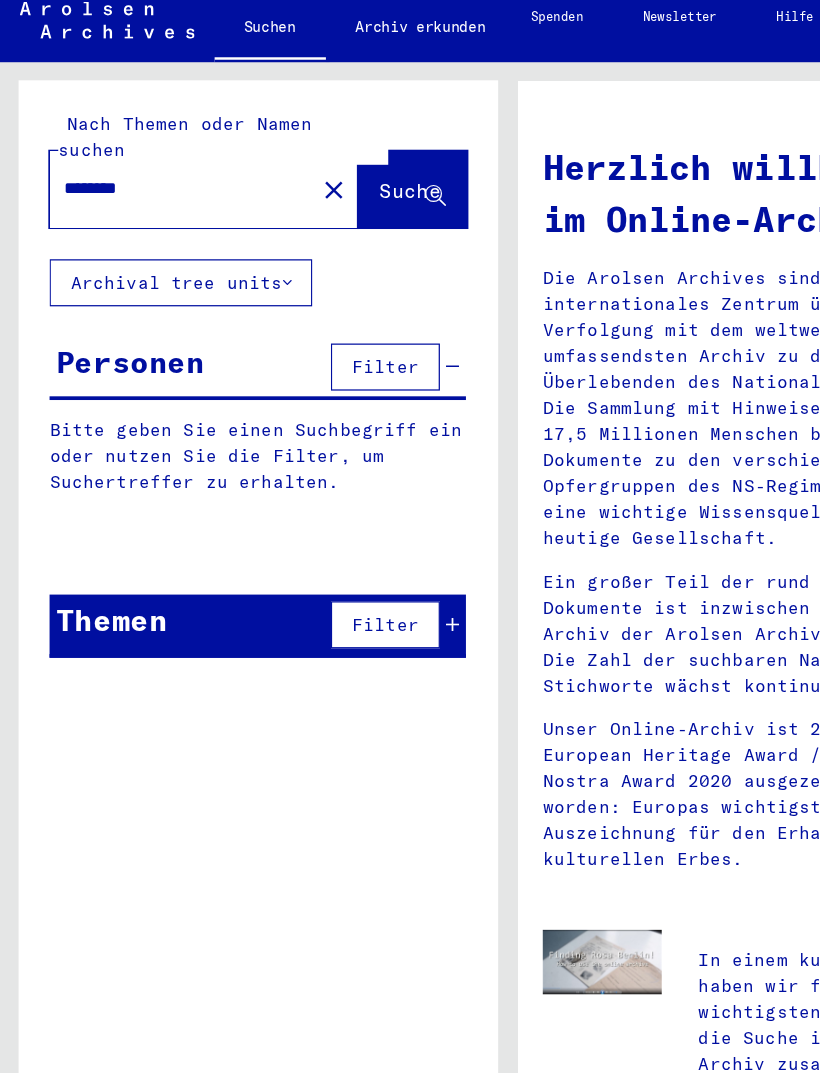 type on "********" 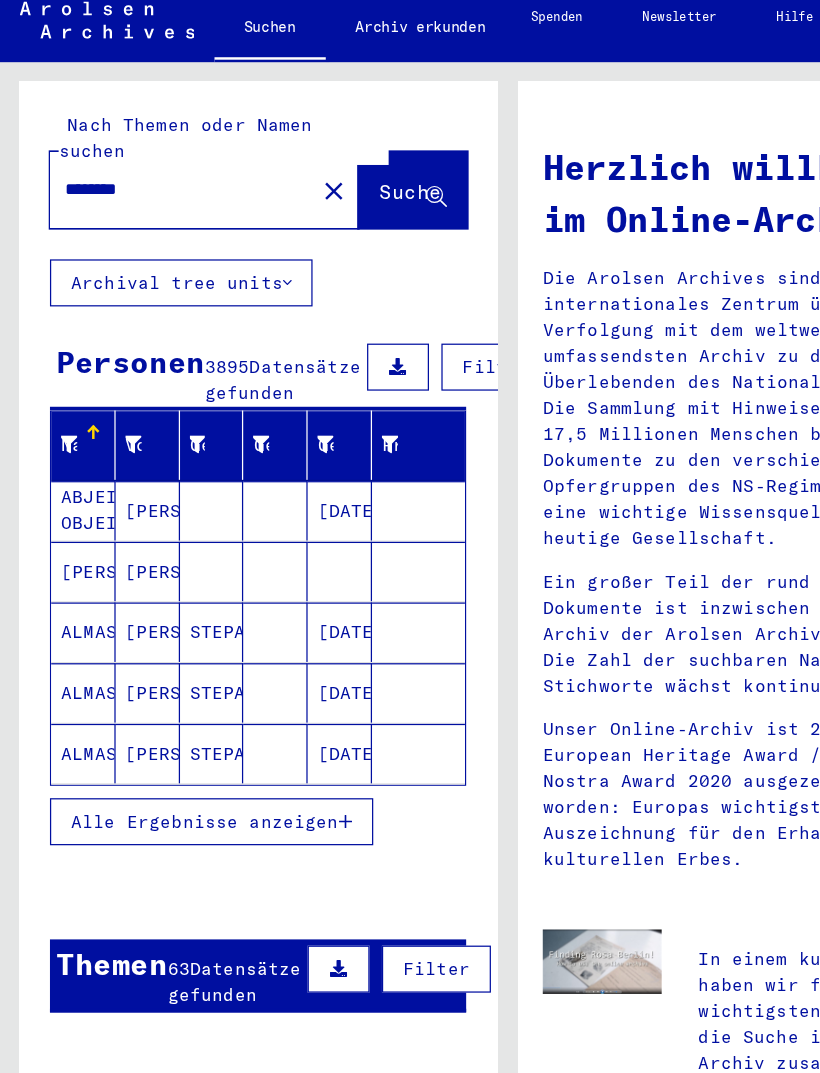 click on "Alle Ergebnisse anzeigen" at bounding box center (165, 685) 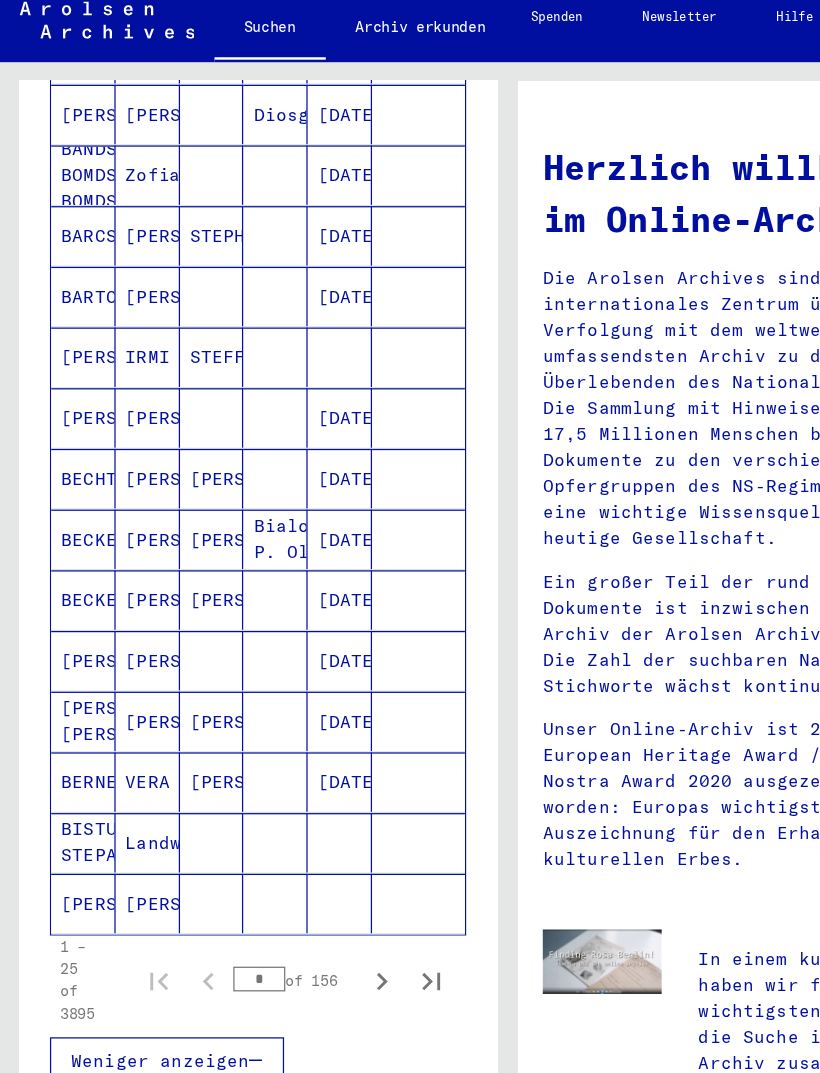 scroll, scrollTop: 858, scrollLeft: 0, axis: vertical 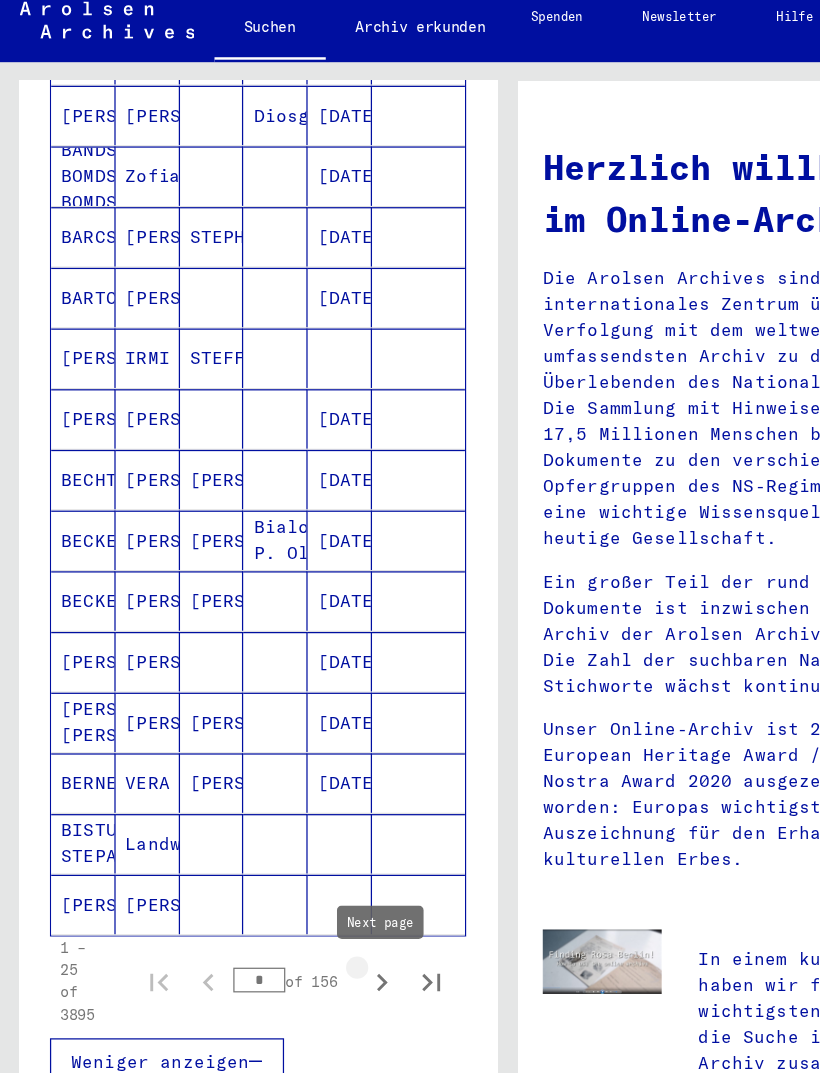 click 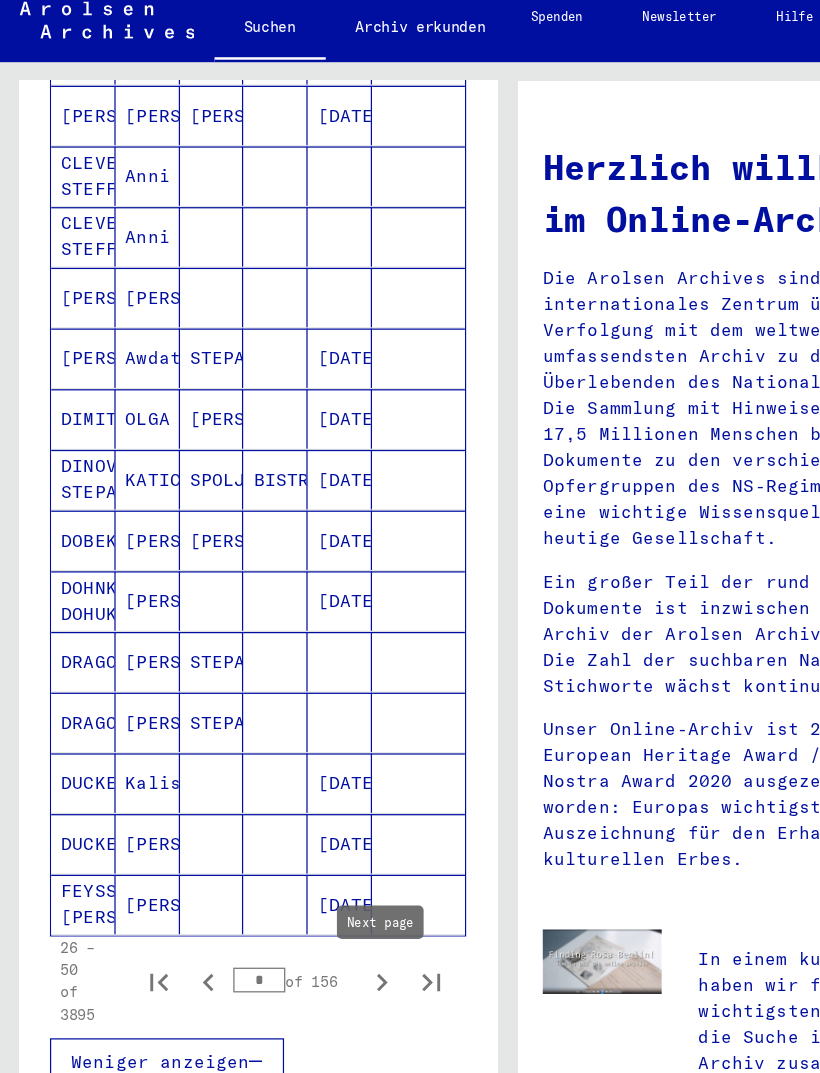 click 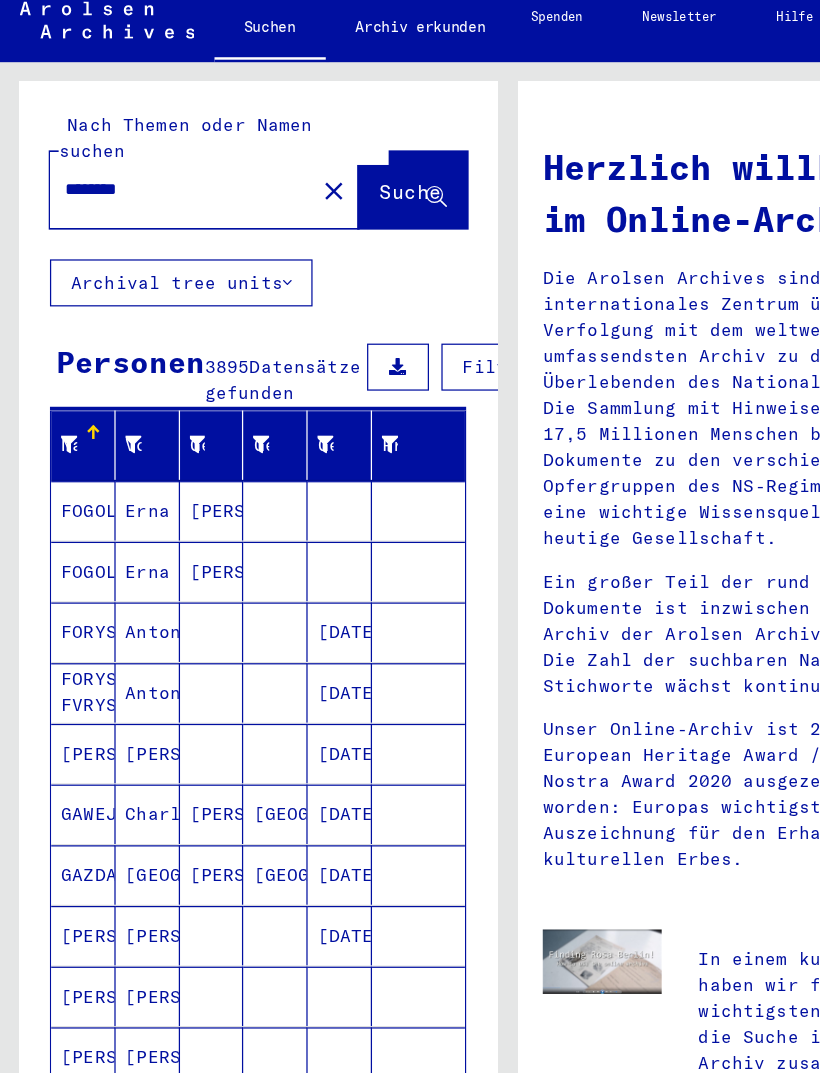 scroll, scrollTop: 0, scrollLeft: 0, axis: both 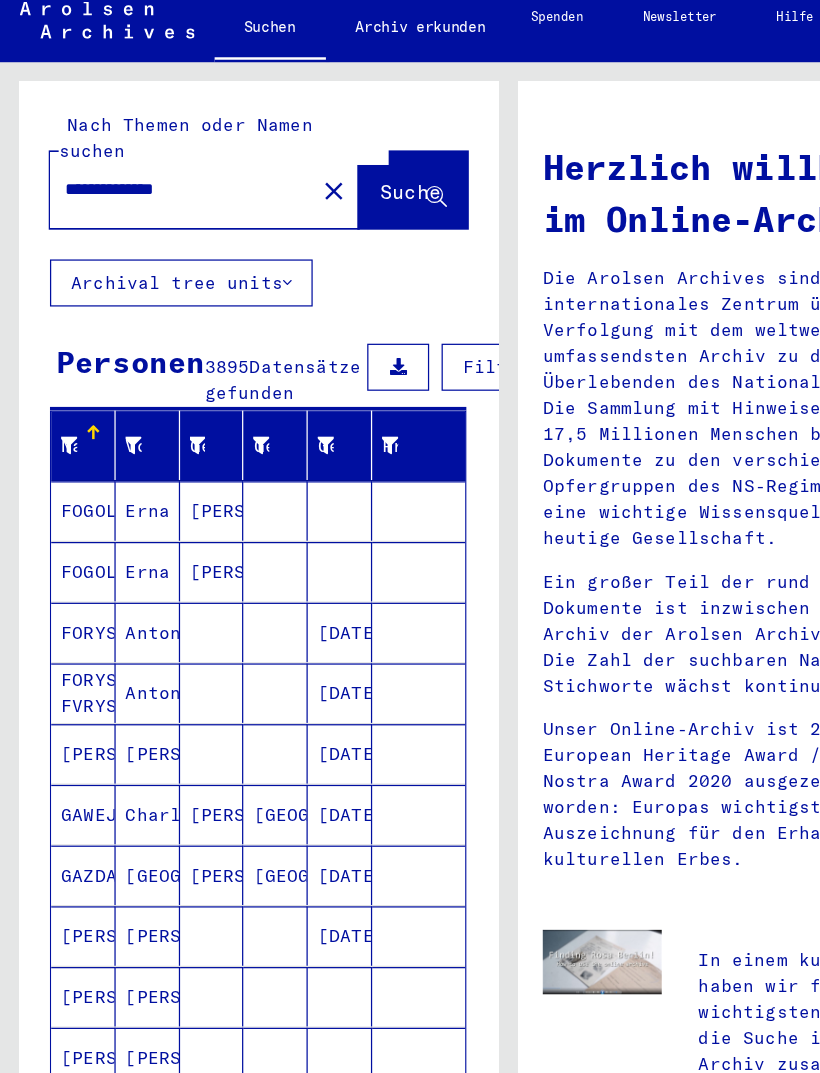type on "**********" 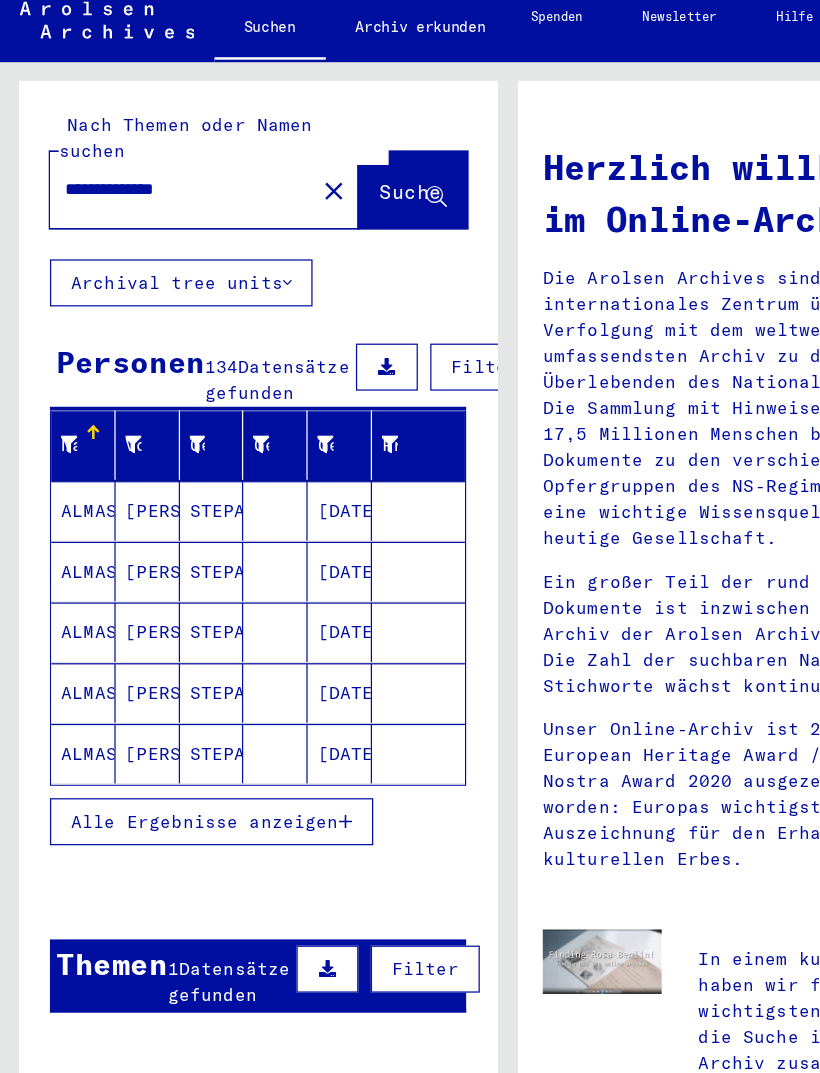 click on "Alle Ergebnisse anzeigen" at bounding box center [165, 685] 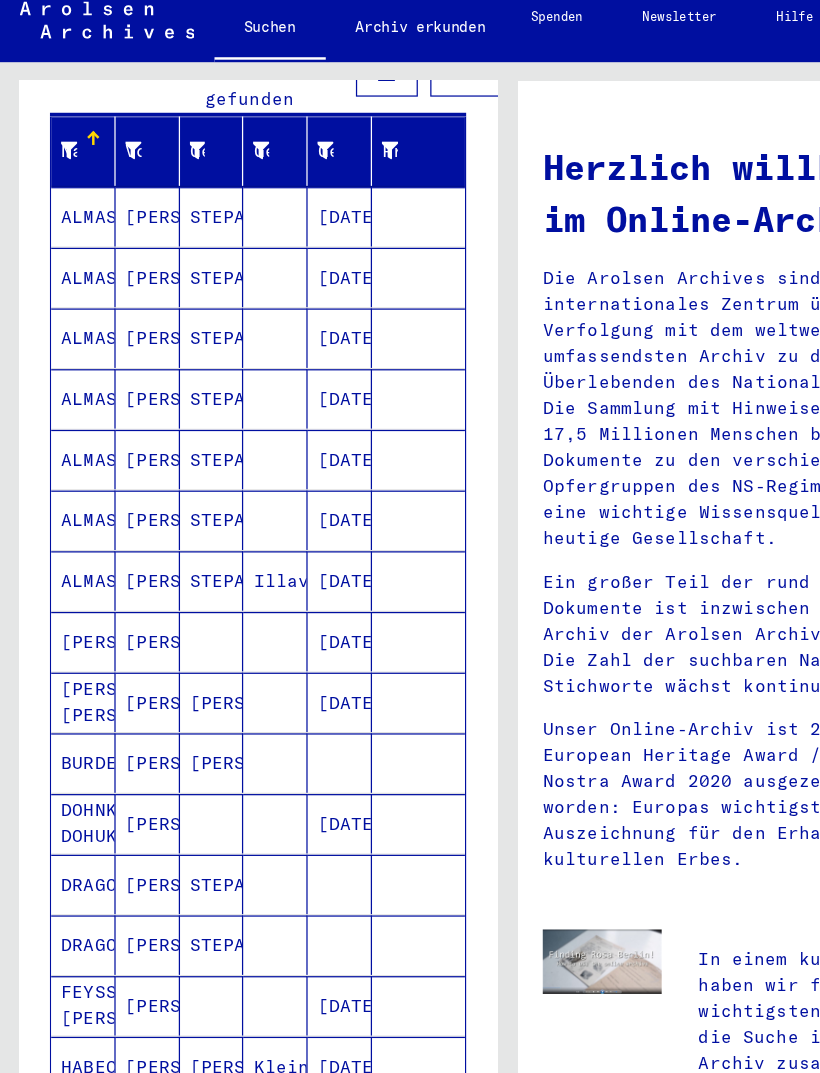 scroll, scrollTop: 236, scrollLeft: 0, axis: vertical 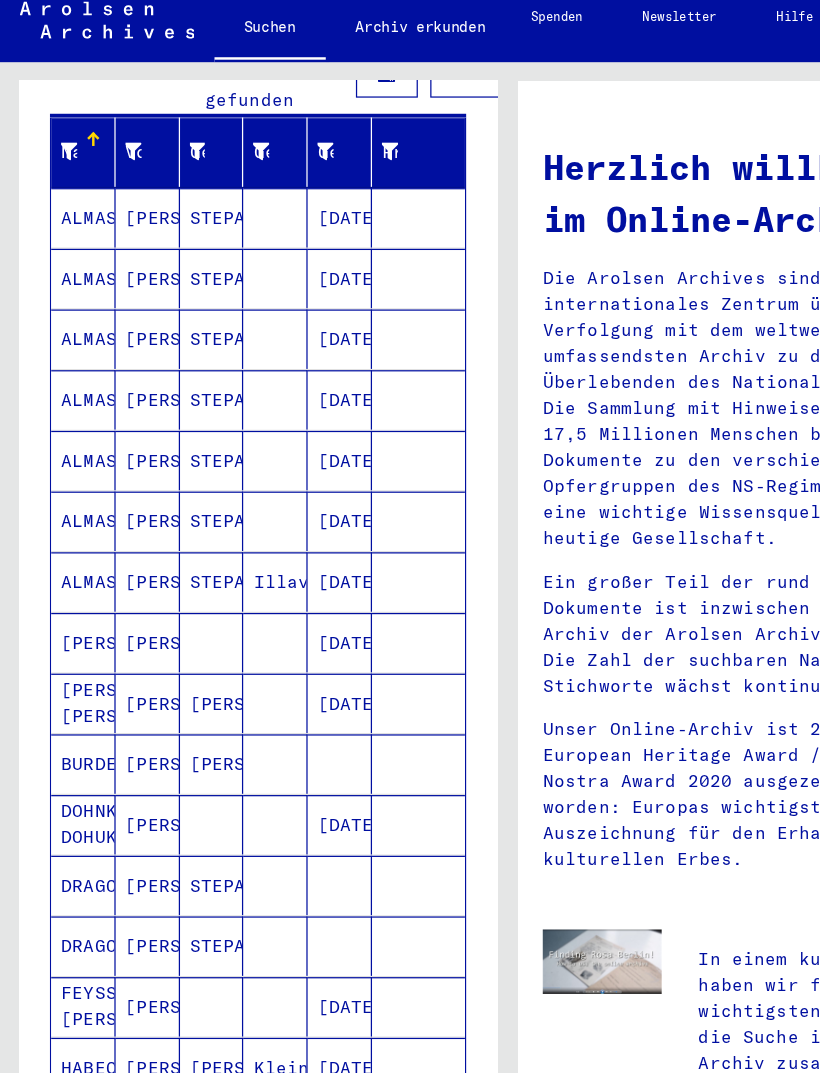 click on "[PERSON_NAME]" at bounding box center (119, 639) 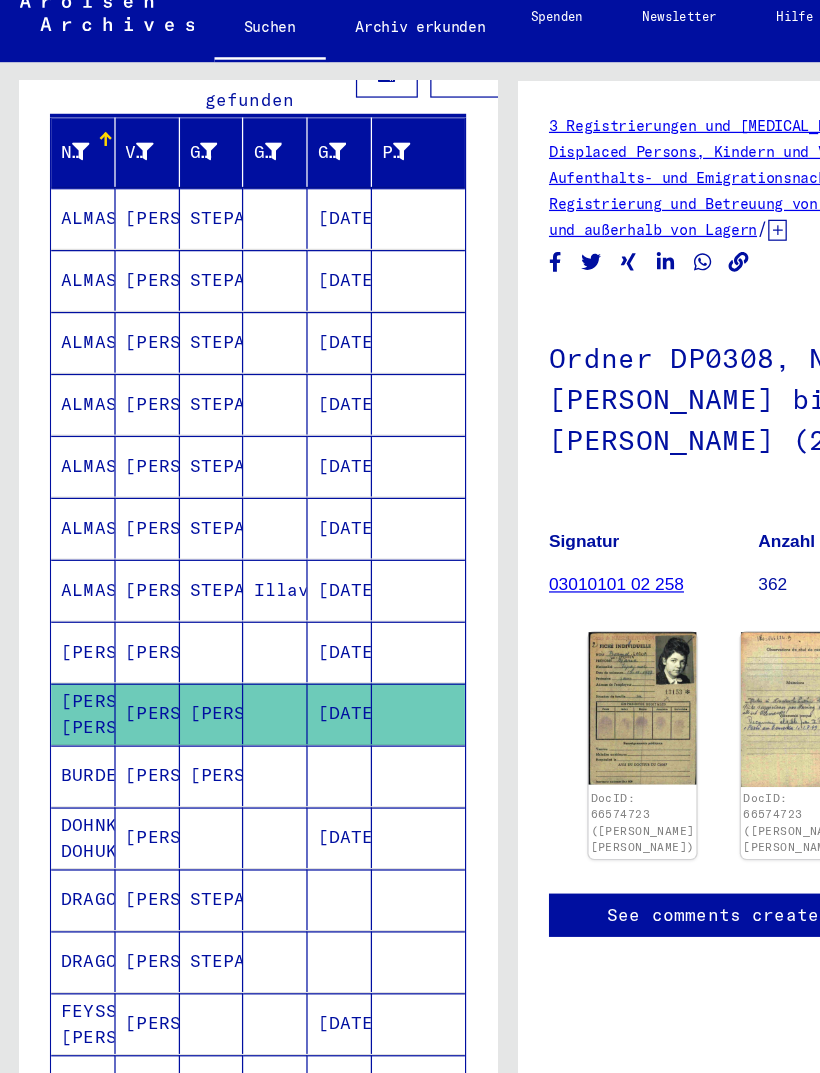 scroll, scrollTop: 0, scrollLeft: 0, axis: both 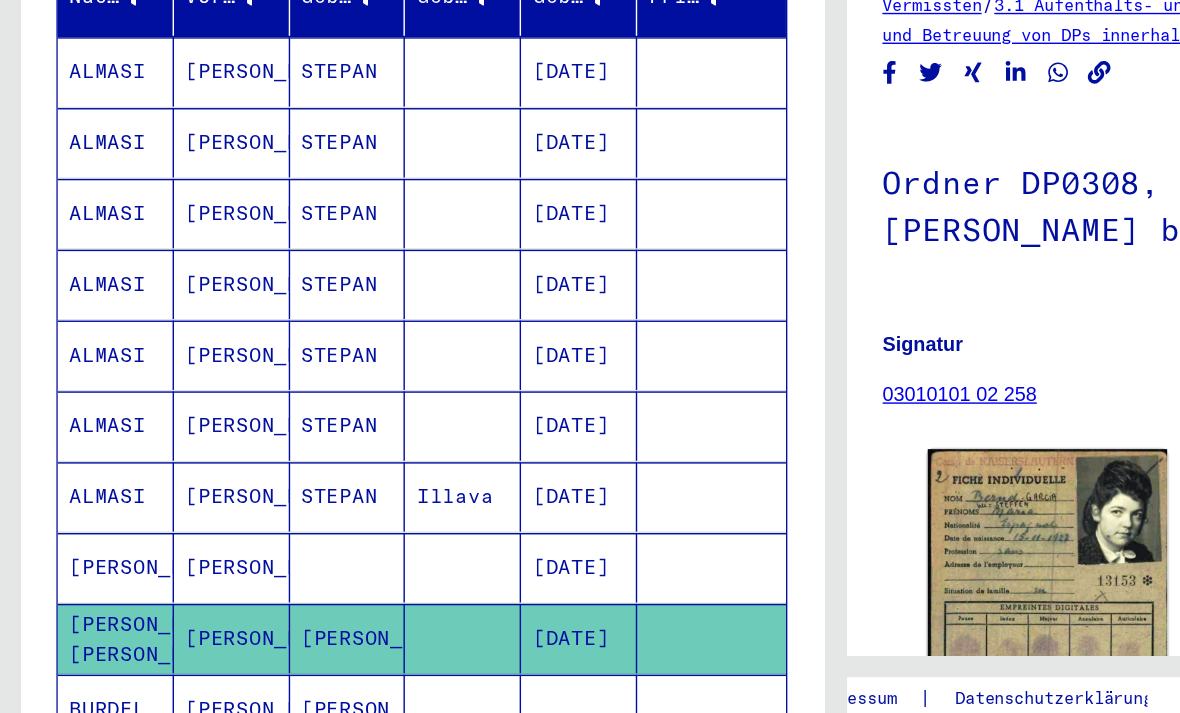 click on "ALMASI" at bounding box center [82, 464] 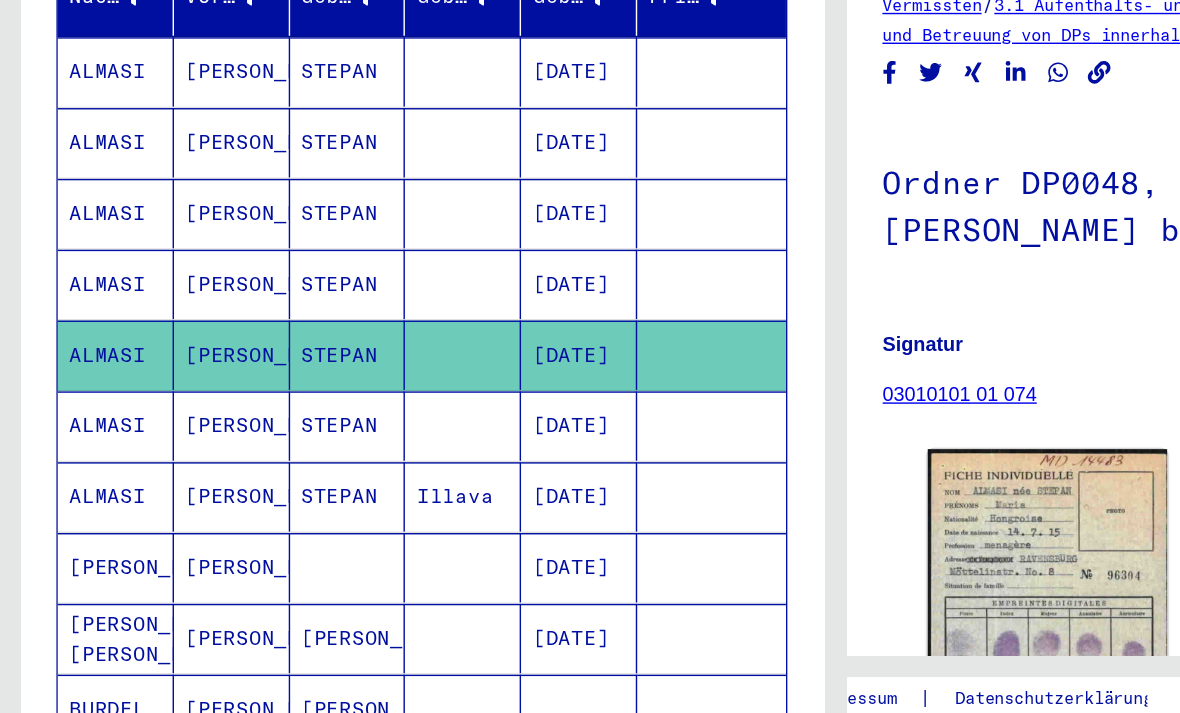 scroll, scrollTop: 0, scrollLeft: 0, axis: both 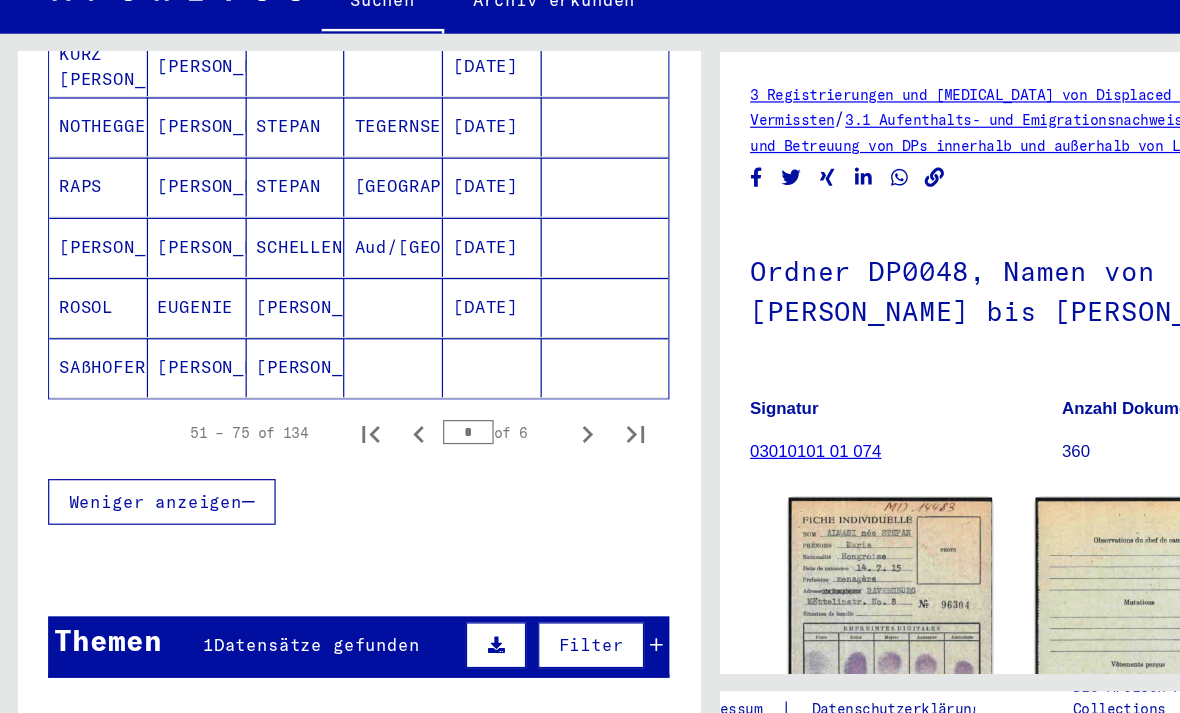 click on "SAßHOFER" 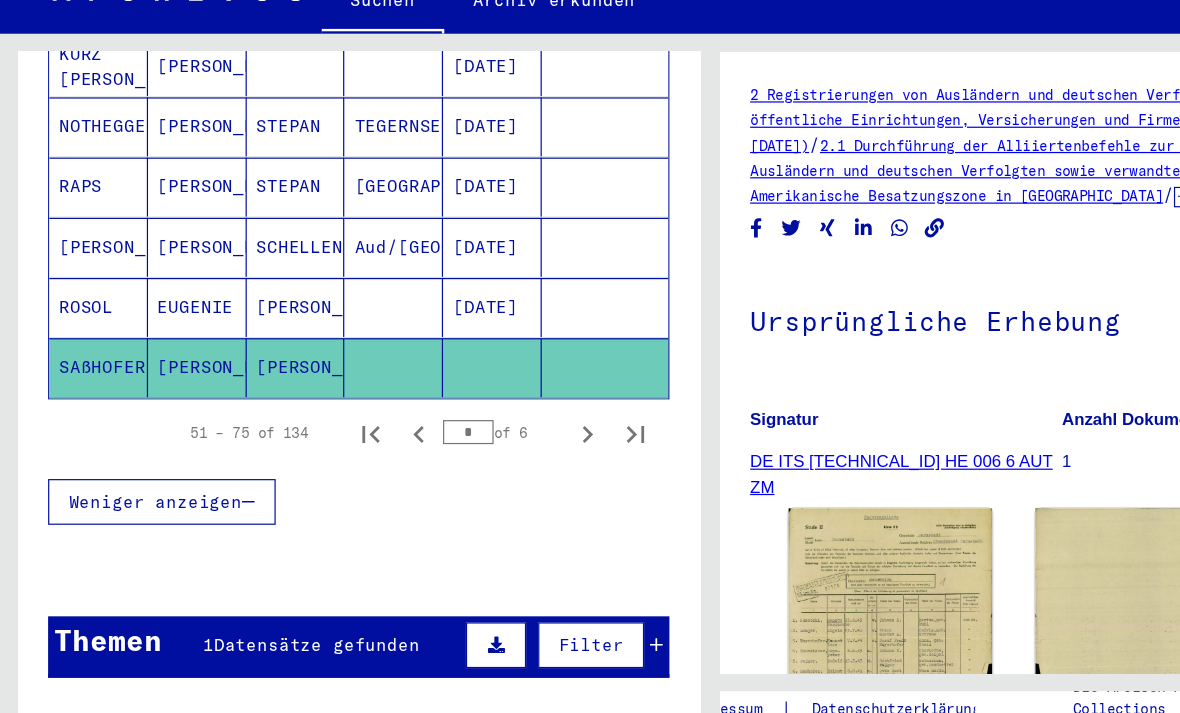 scroll, scrollTop: 0, scrollLeft: 0, axis: both 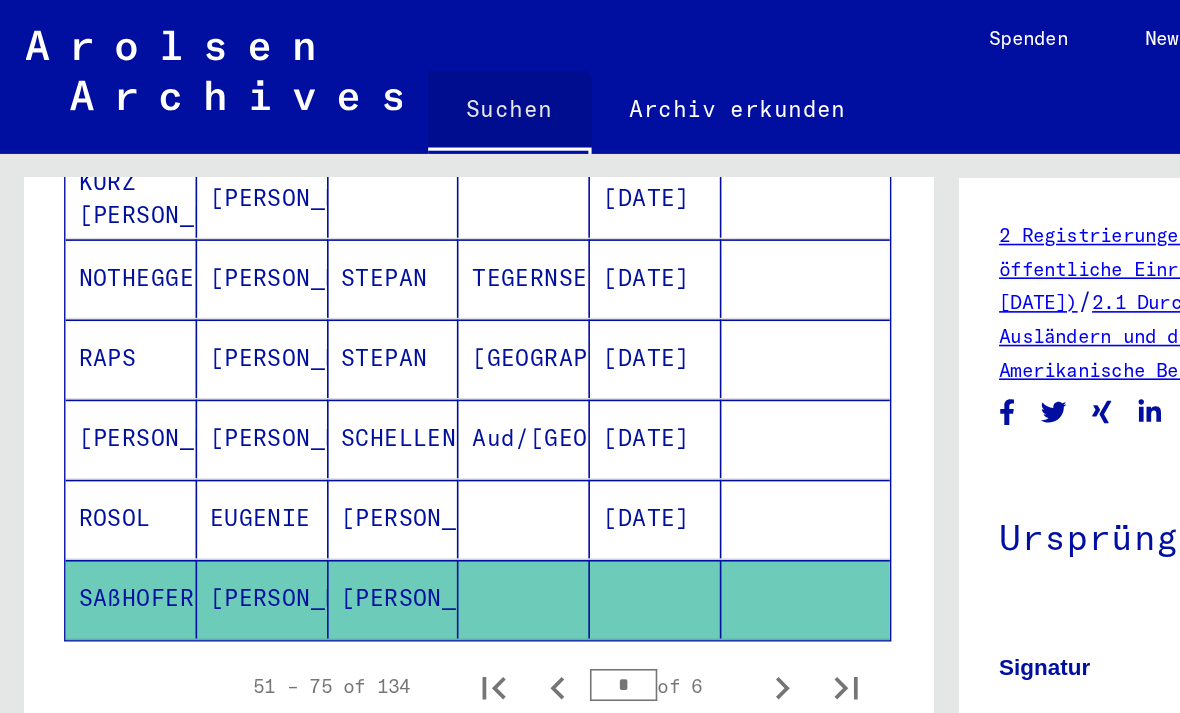 click on "Suchen" 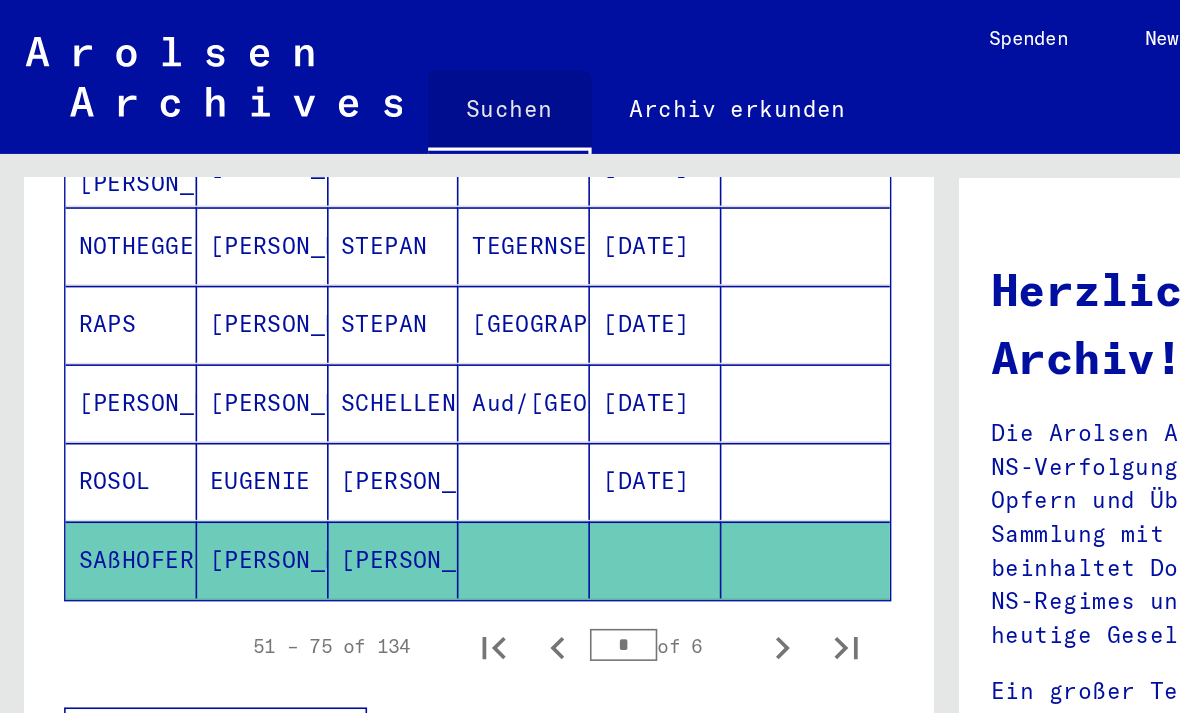 scroll, scrollTop: 0, scrollLeft: 0, axis: both 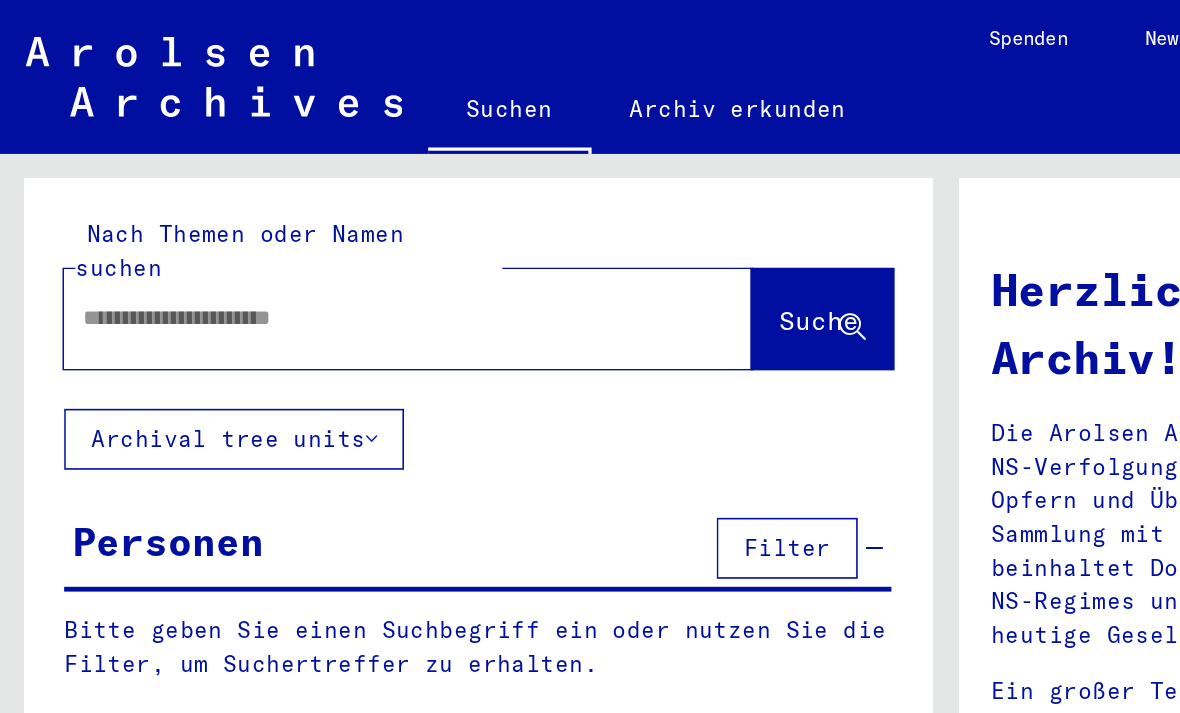 click at bounding box center (230, 198) 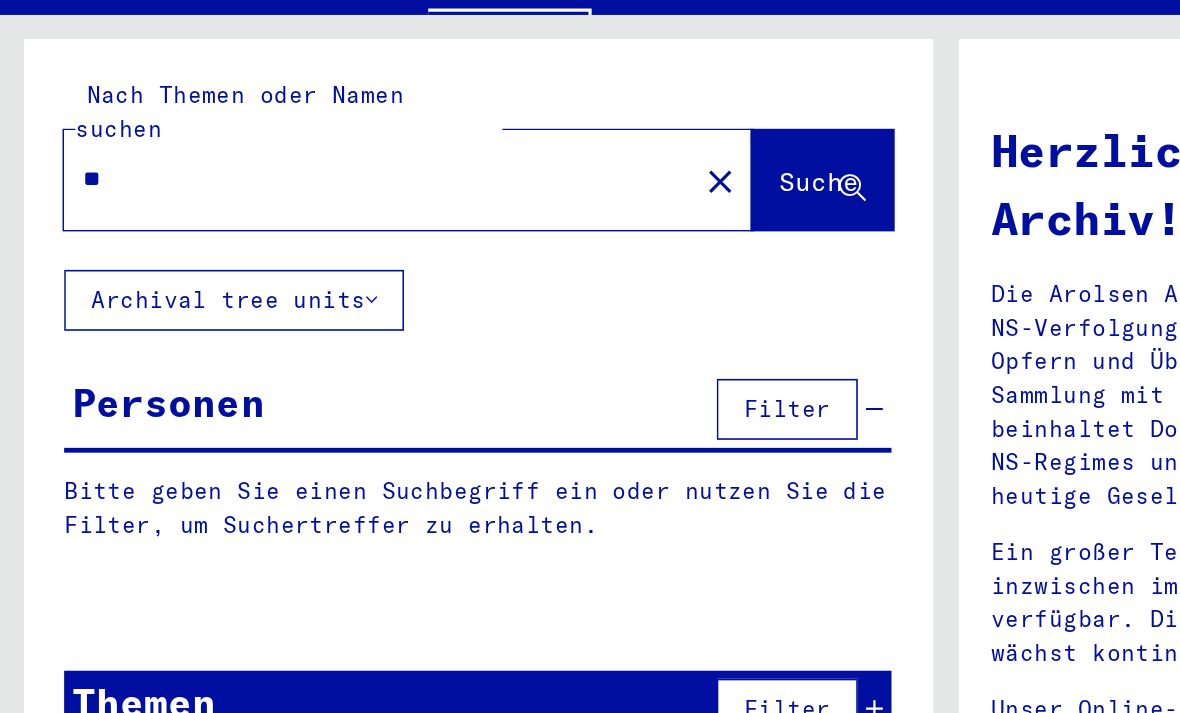 type on "*" 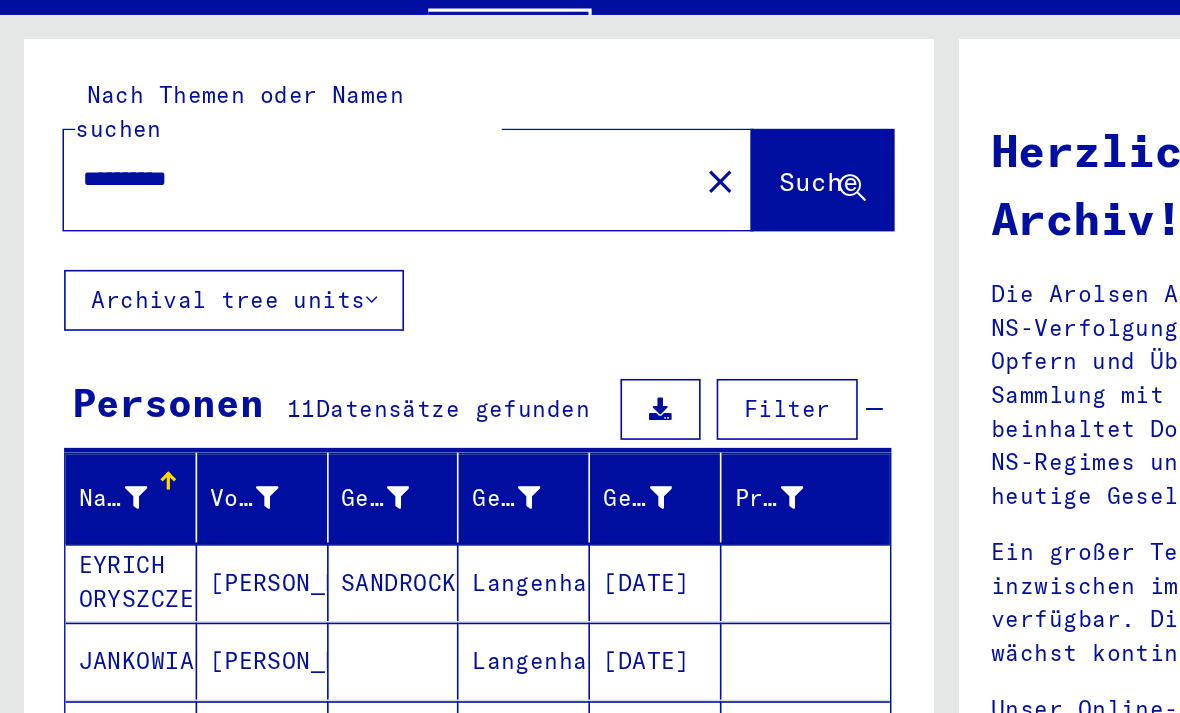 click on "Suche" 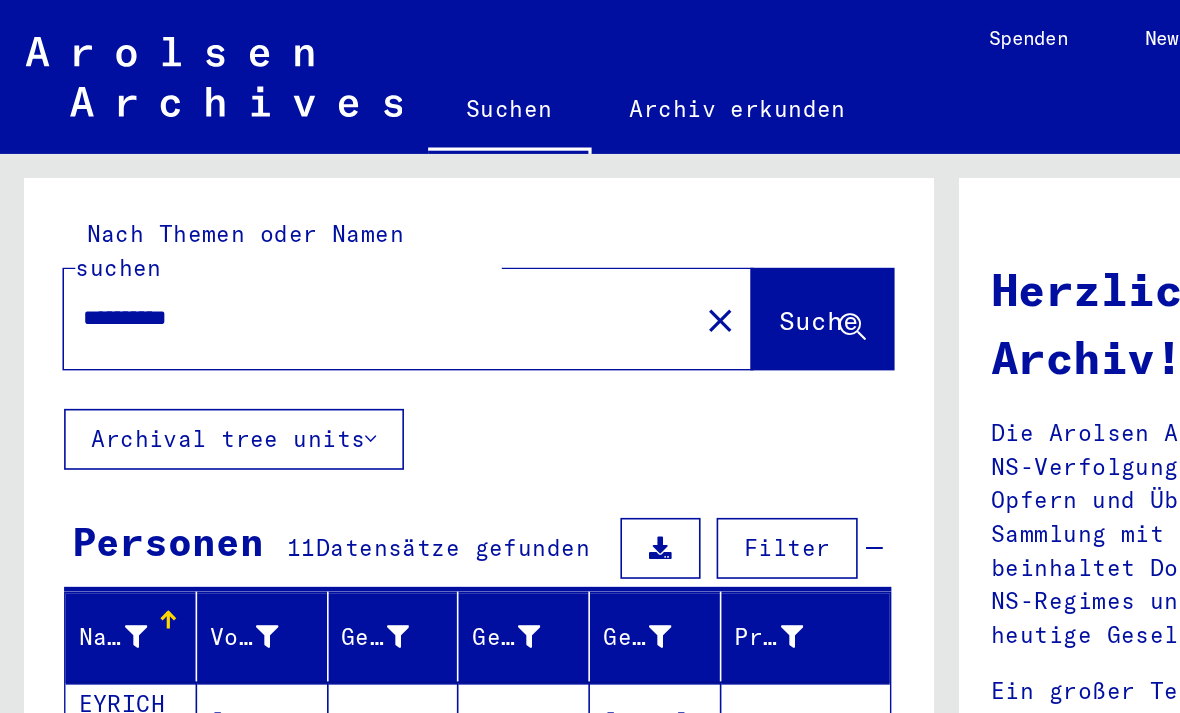 click on "**********" at bounding box center (230, 198) 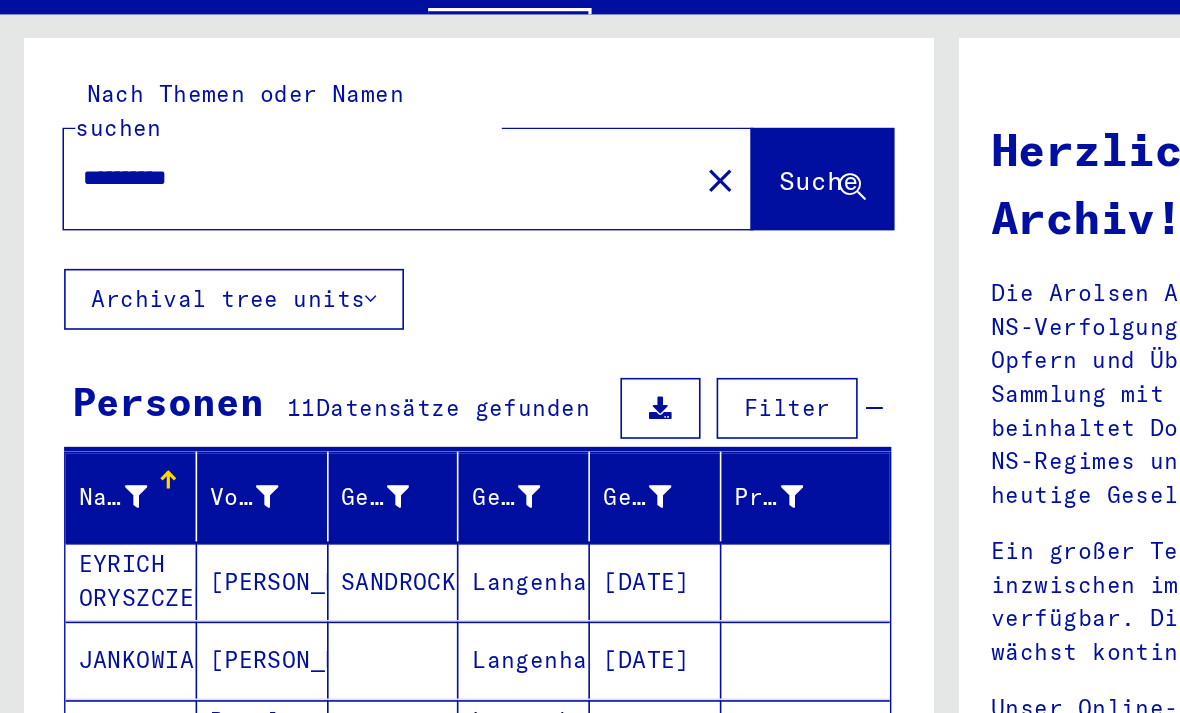 scroll, scrollTop: 0, scrollLeft: 0, axis: both 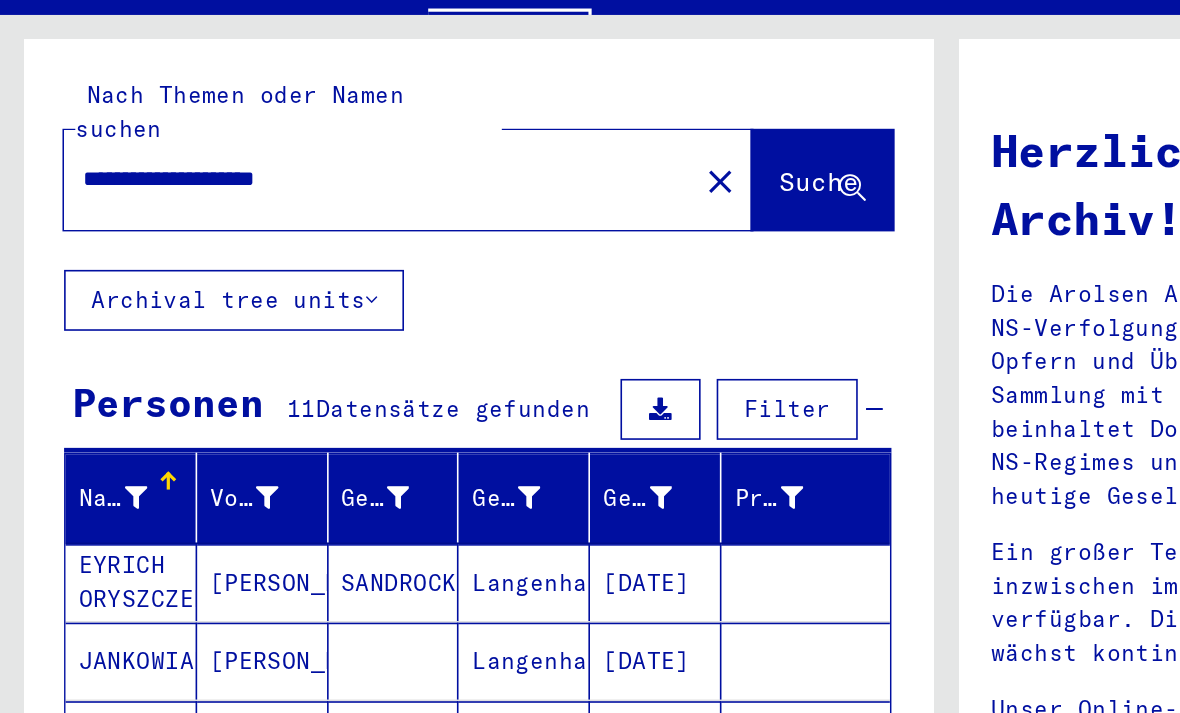 click on "Suche" 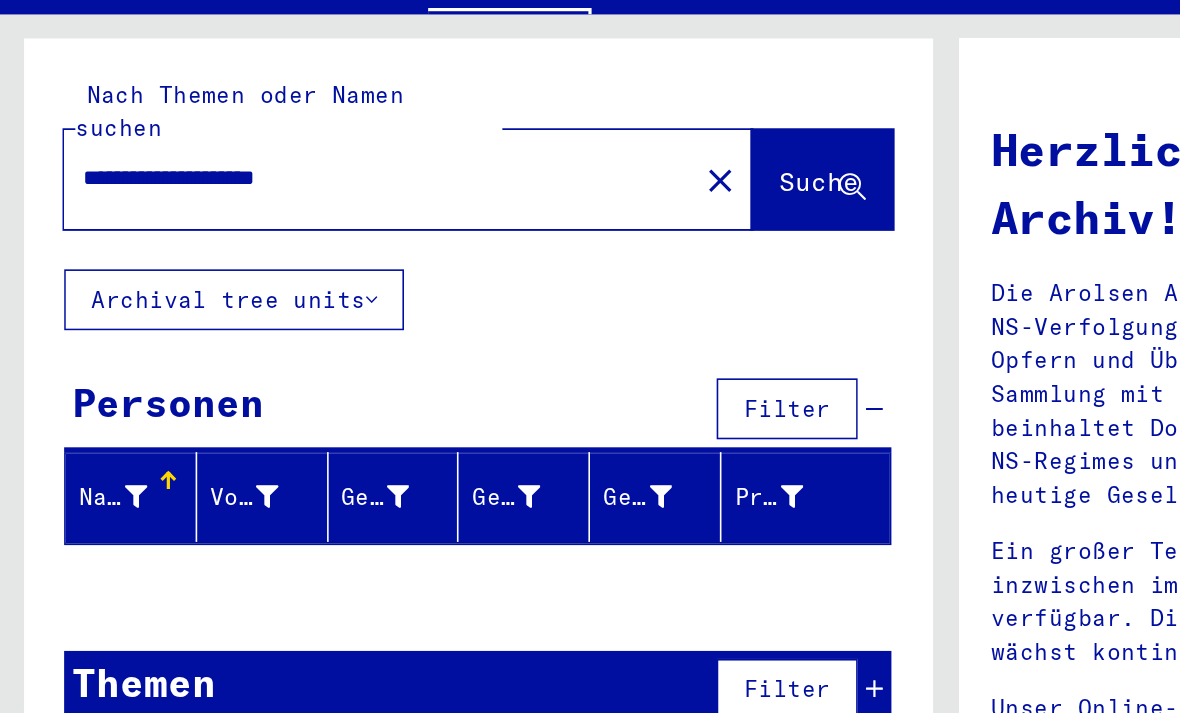 scroll, scrollTop: 47, scrollLeft: 0, axis: vertical 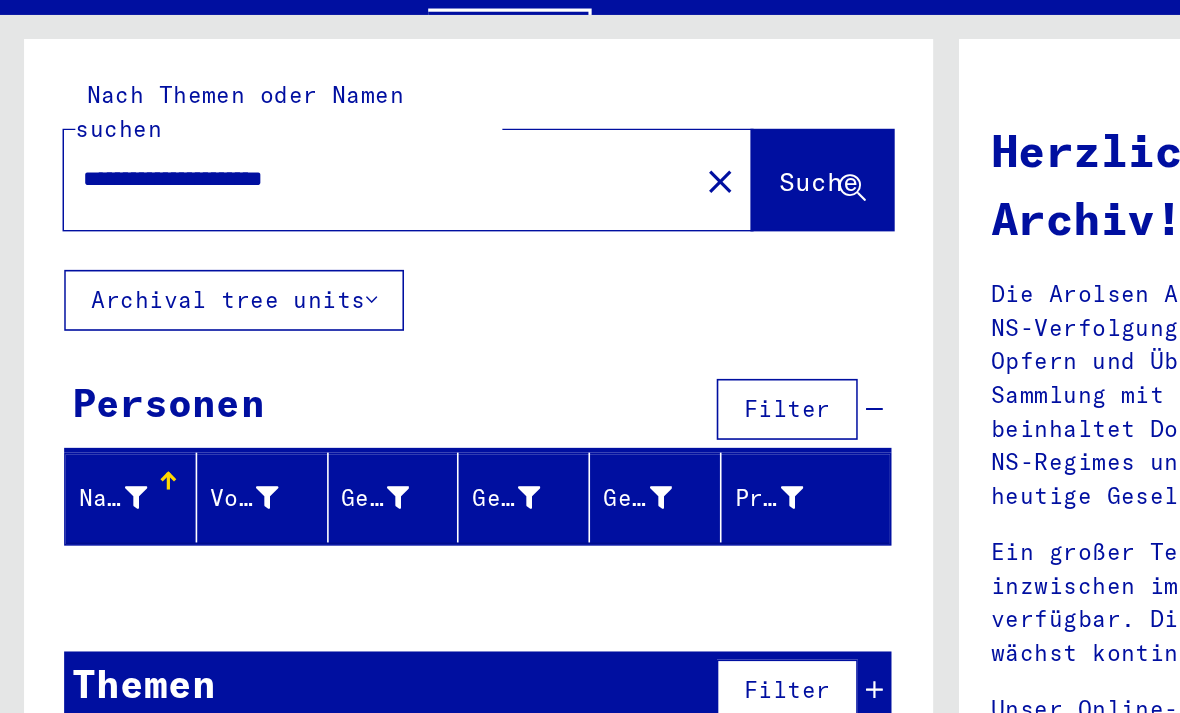 click on "Suche" 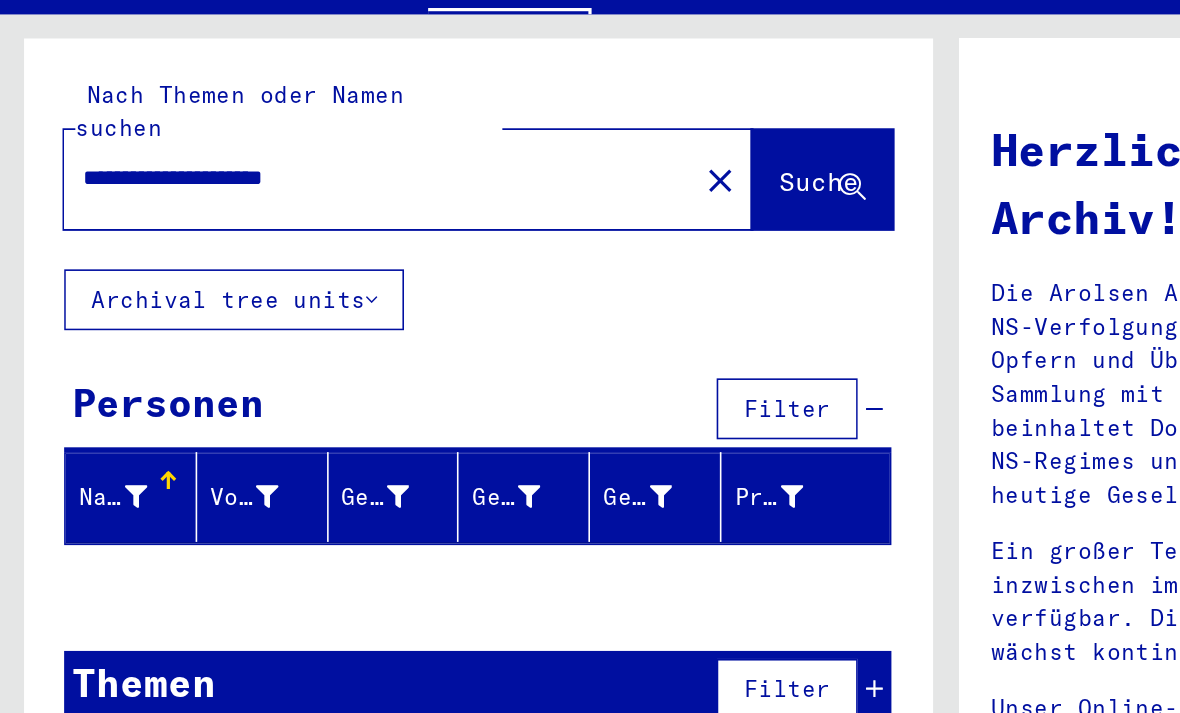 click on "**********" at bounding box center [230, 198] 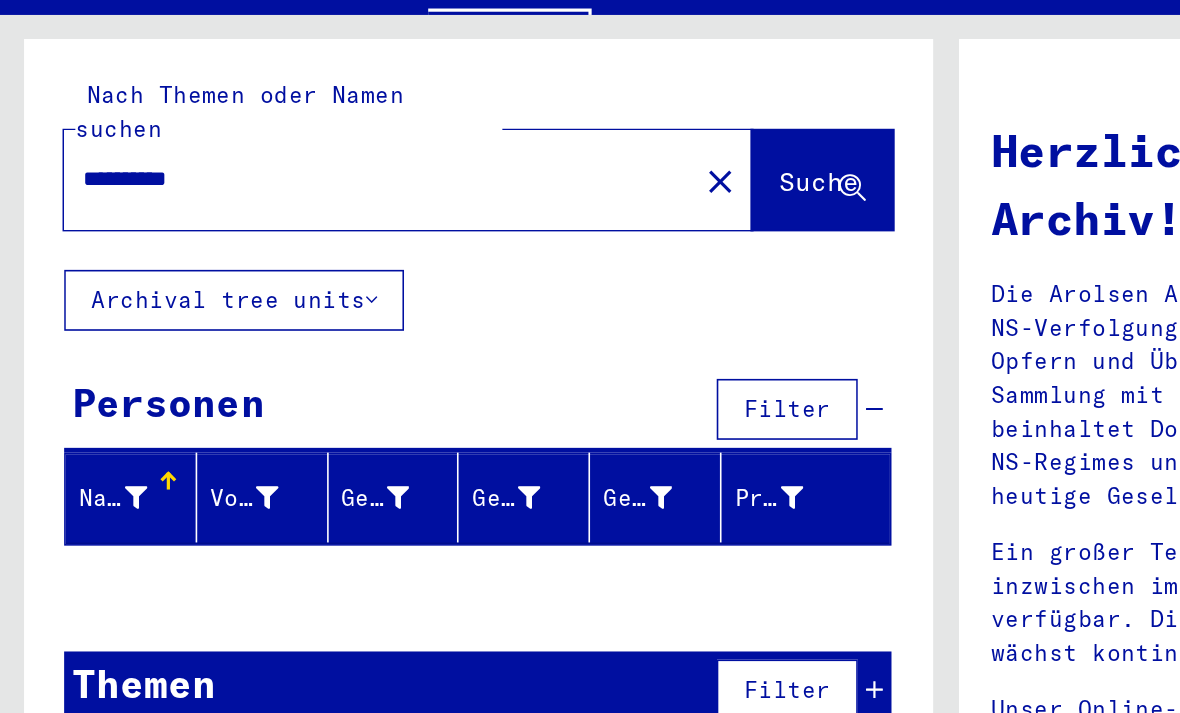 click on "**********" at bounding box center (230, 198) 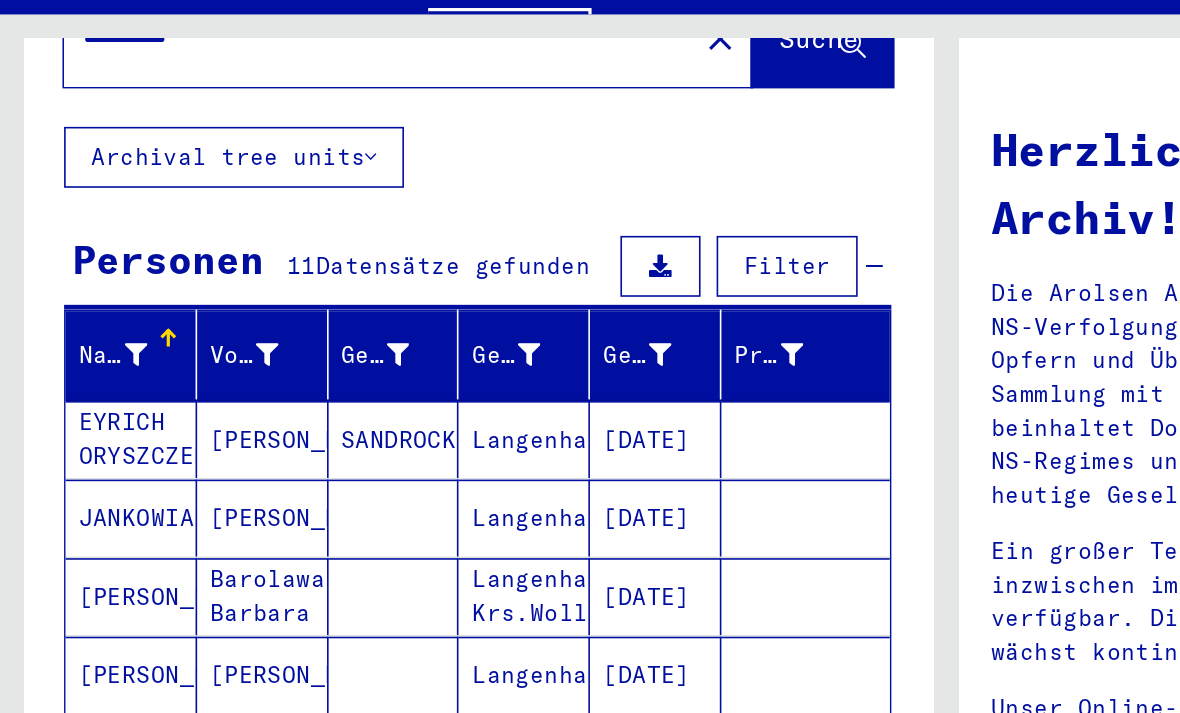scroll, scrollTop: 88, scrollLeft: 0, axis: vertical 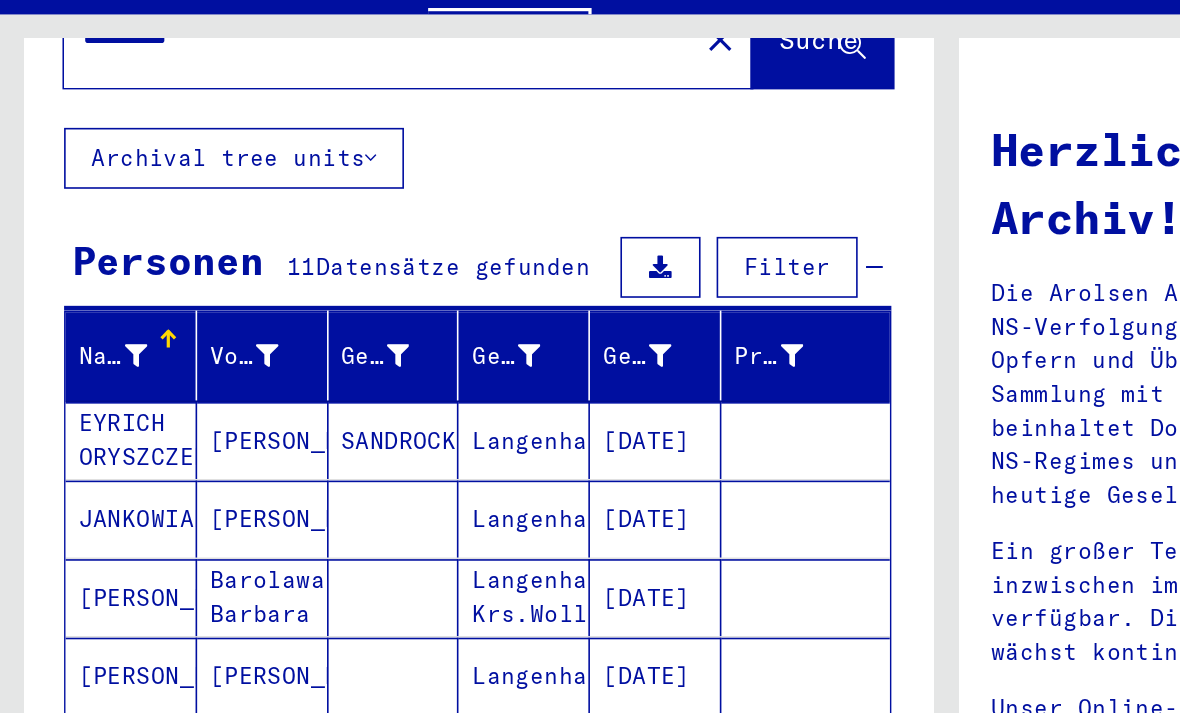 click on "Langenhain" at bounding box center [327, 558] 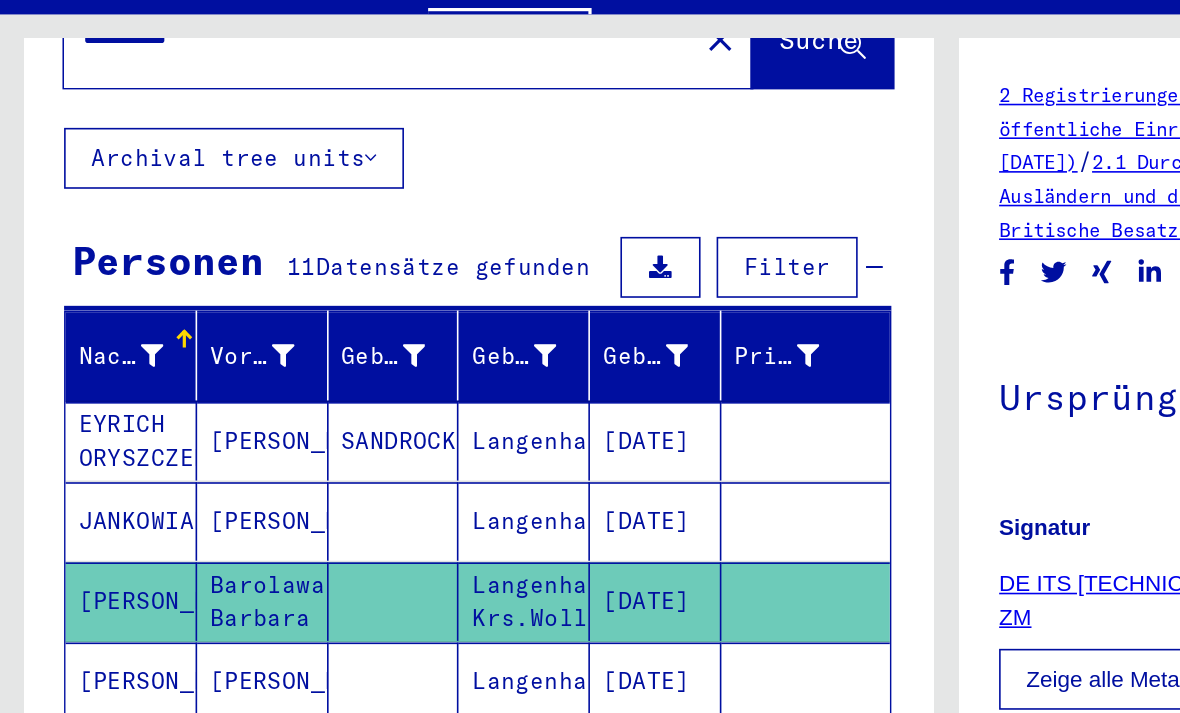 scroll, scrollTop: 0, scrollLeft: 0, axis: both 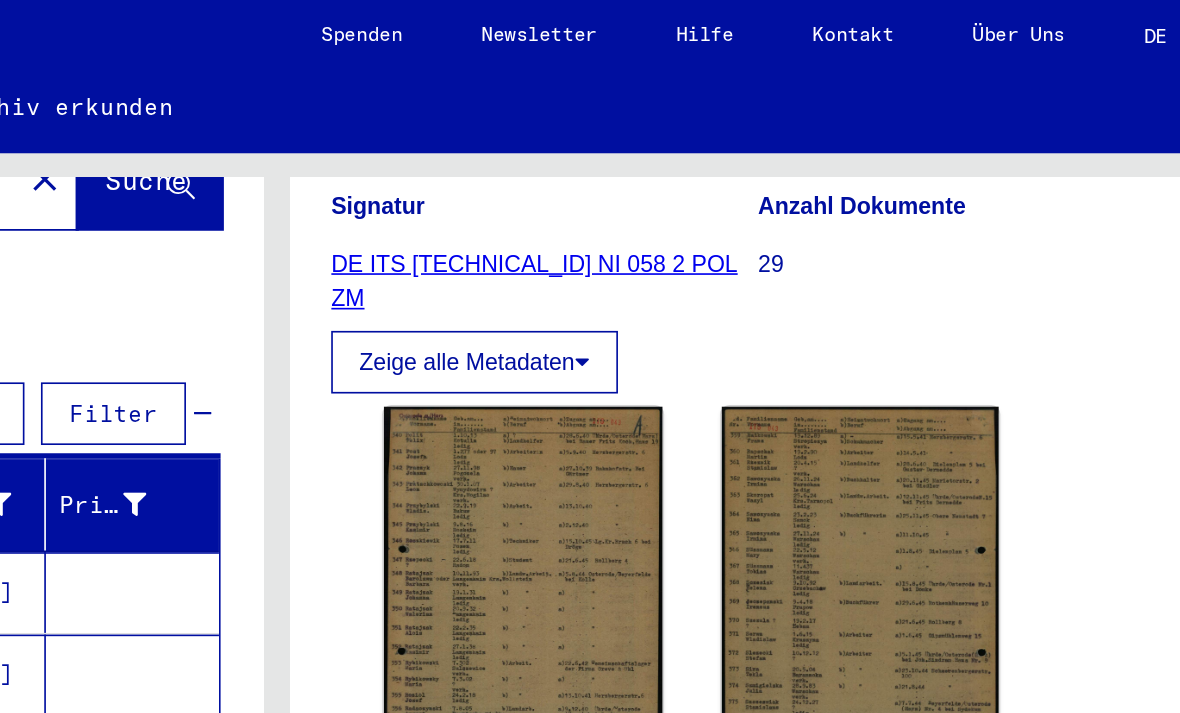 click on "Zeige alle Metadaten" 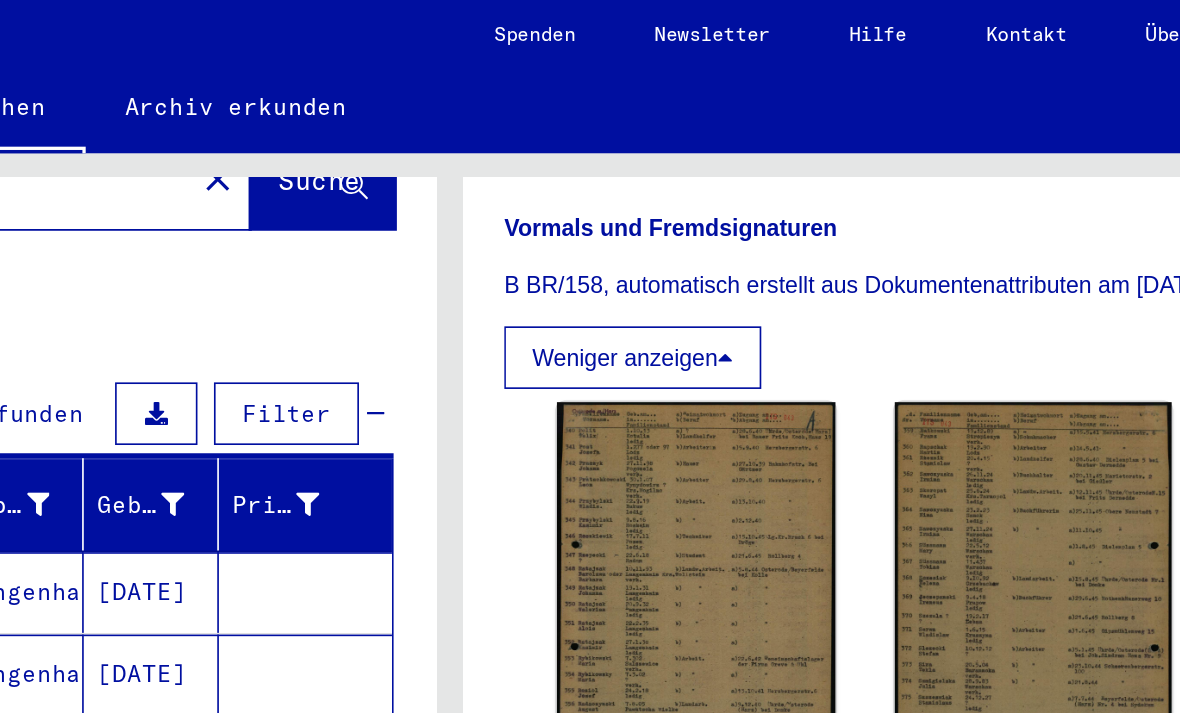 scroll, scrollTop: 1051, scrollLeft: 0, axis: vertical 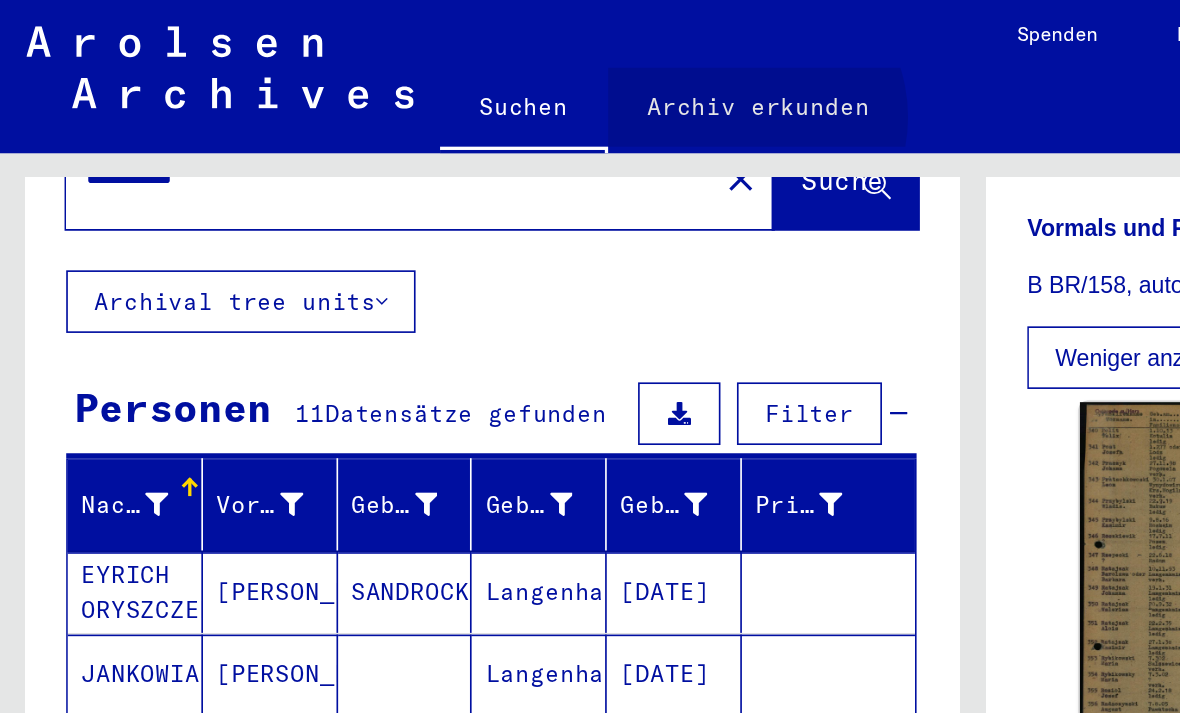 click on "Archiv erkunden" 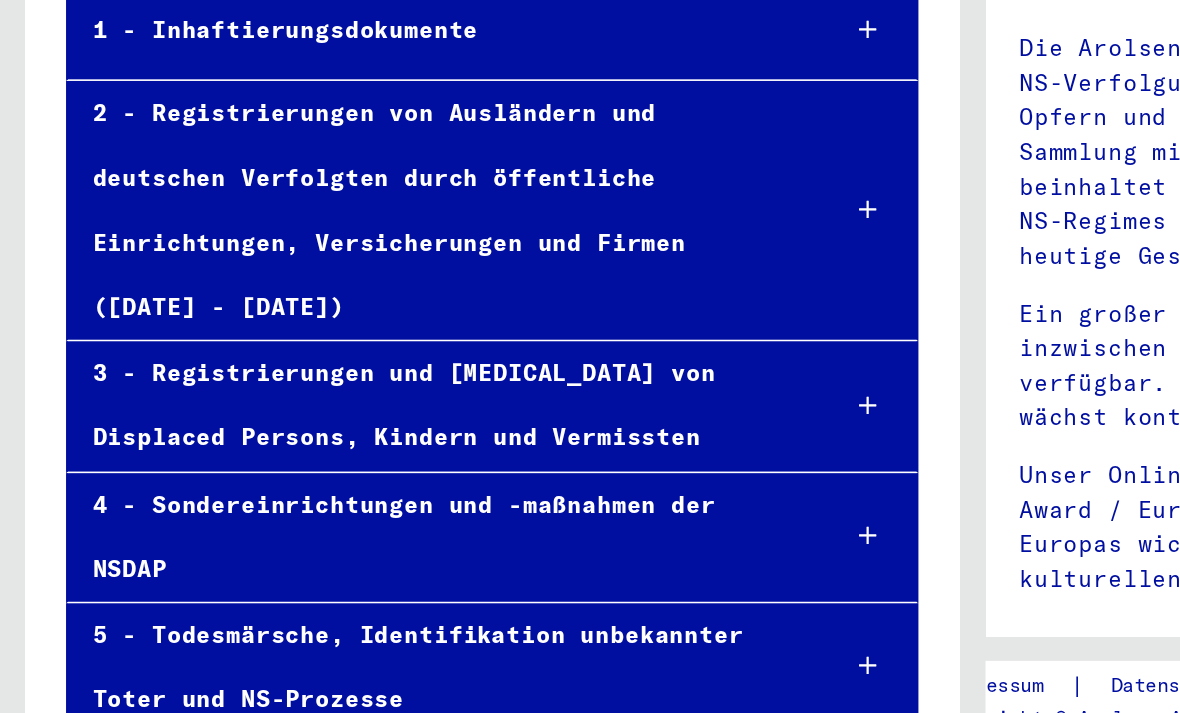 scroll, scrollTop: 90, scrollLeft: 0, axis: vertical 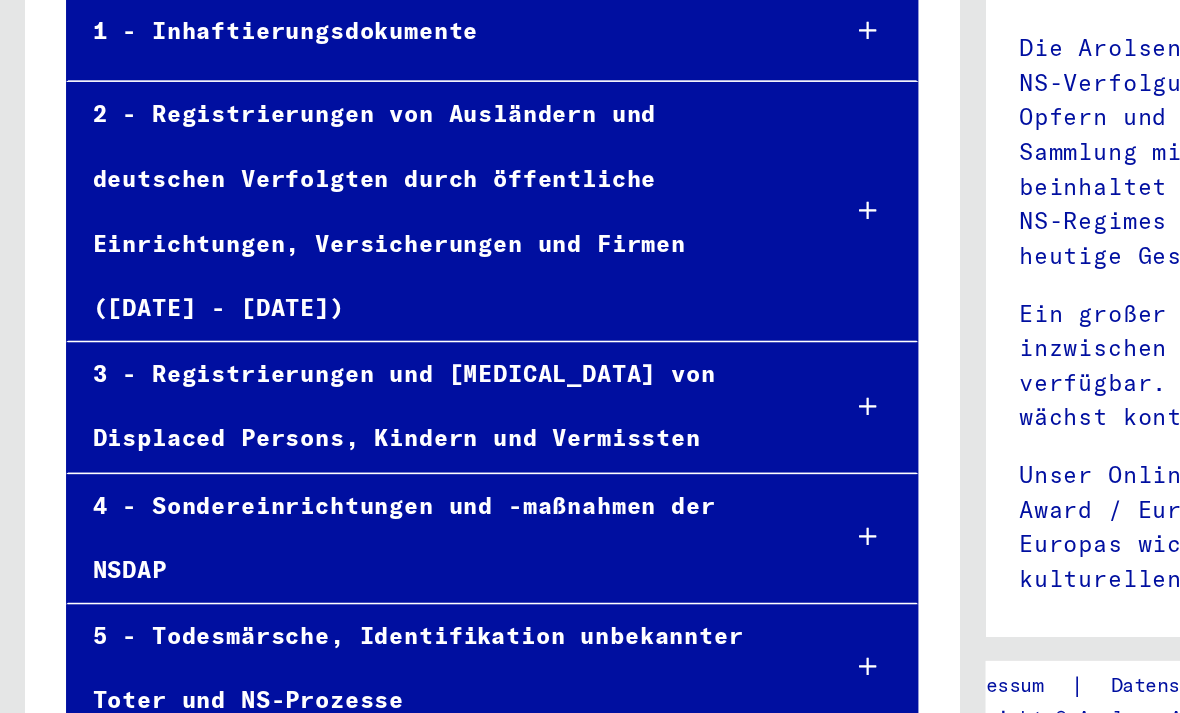 click on "5 - Todesmärsche, Identifikation unbekannter Toter und NS-Prozesse" at bounding box center [264, 647] 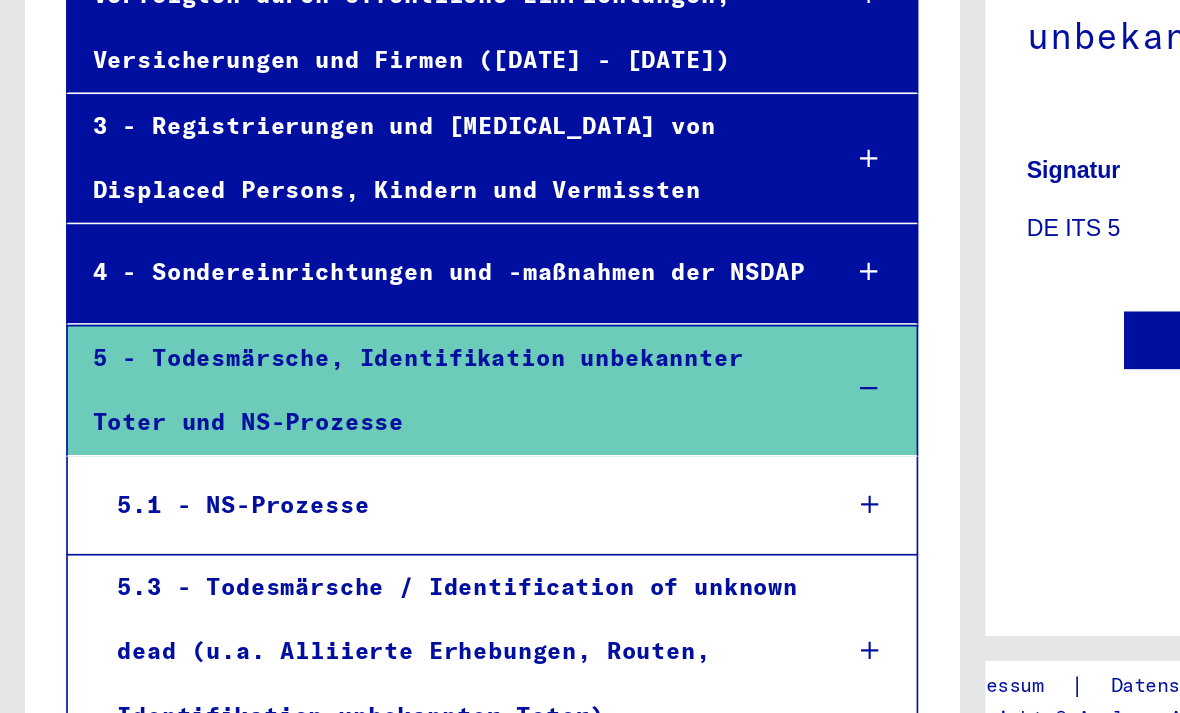 scroll, scrollTop: 326, scrollLeft: 0, axis: vertical 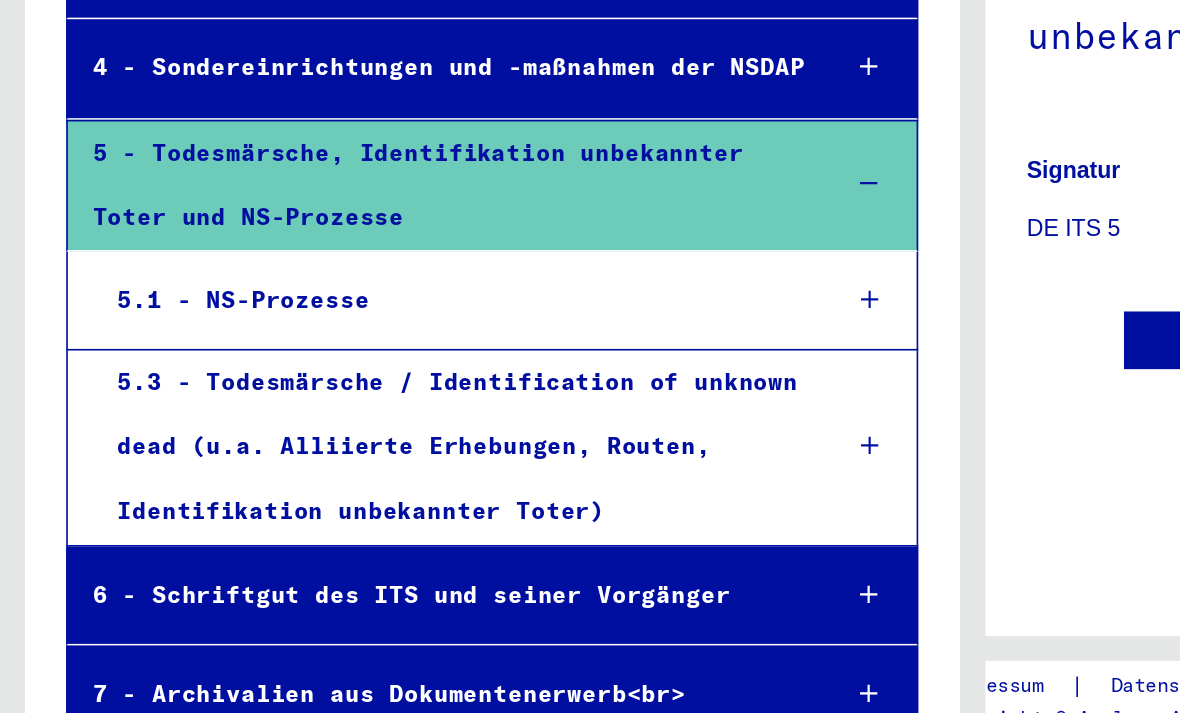 click at bounding box center (527, 512) 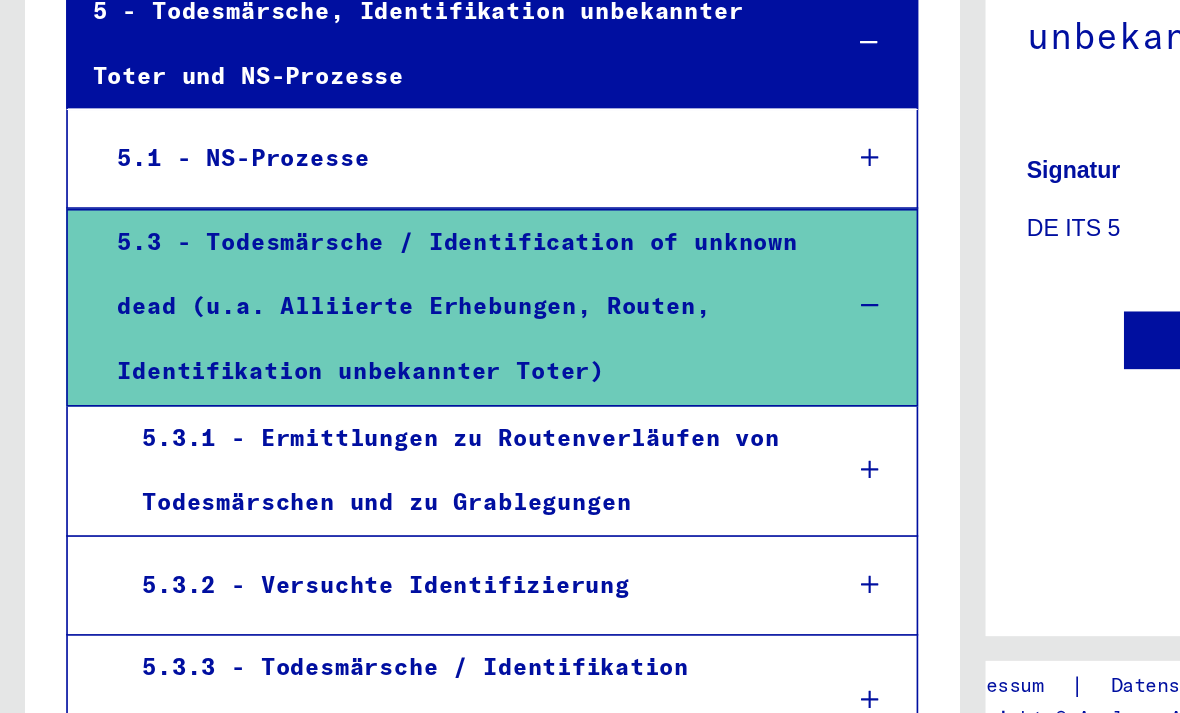 scroll, scrollTop: 412, scrollLeft: 0, axis: vertical 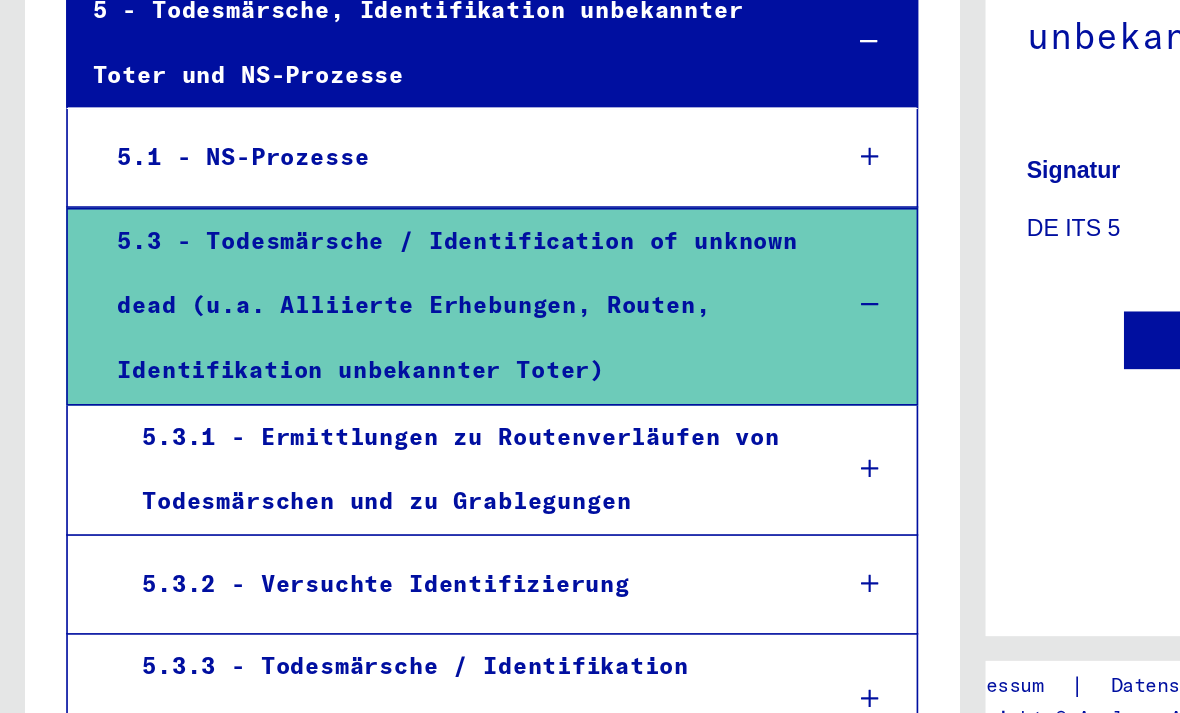 click at bounding box center [527, 595] 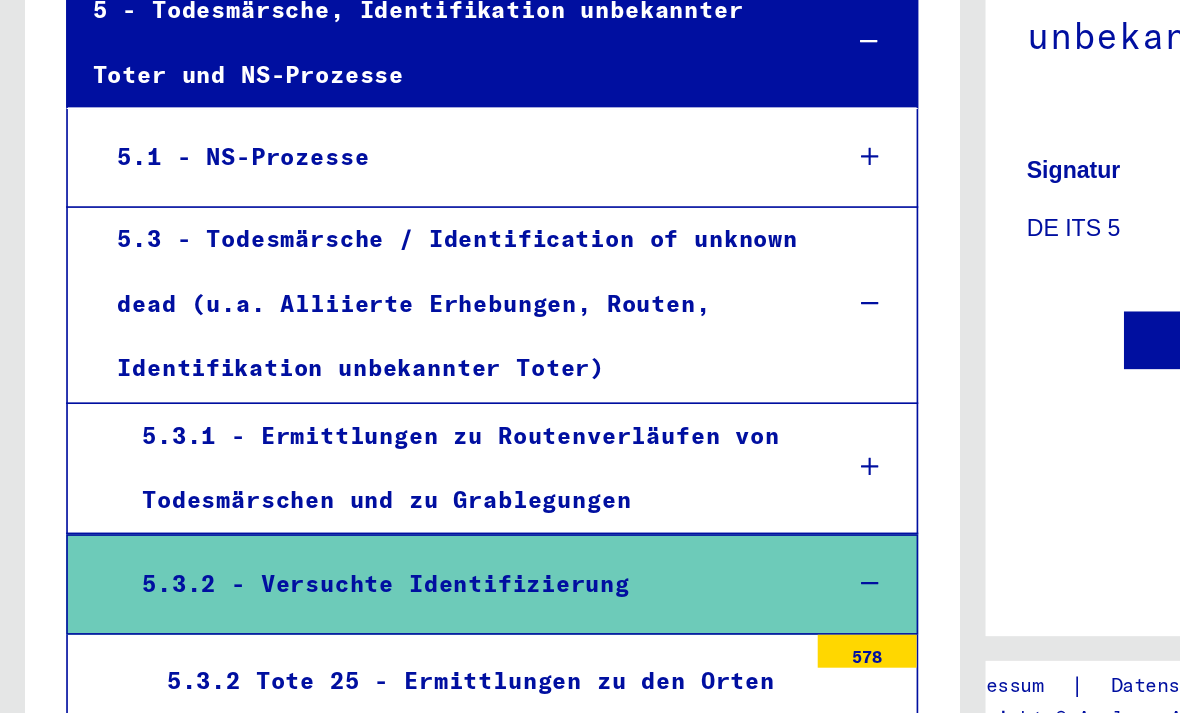 click on "5.3.2 Tote 25 - Ermittlungen zu den Orten [GEOGRAPHIC_DATA] - [GEOGRAPHIC_DATA]." at bounding box center [286, 674] 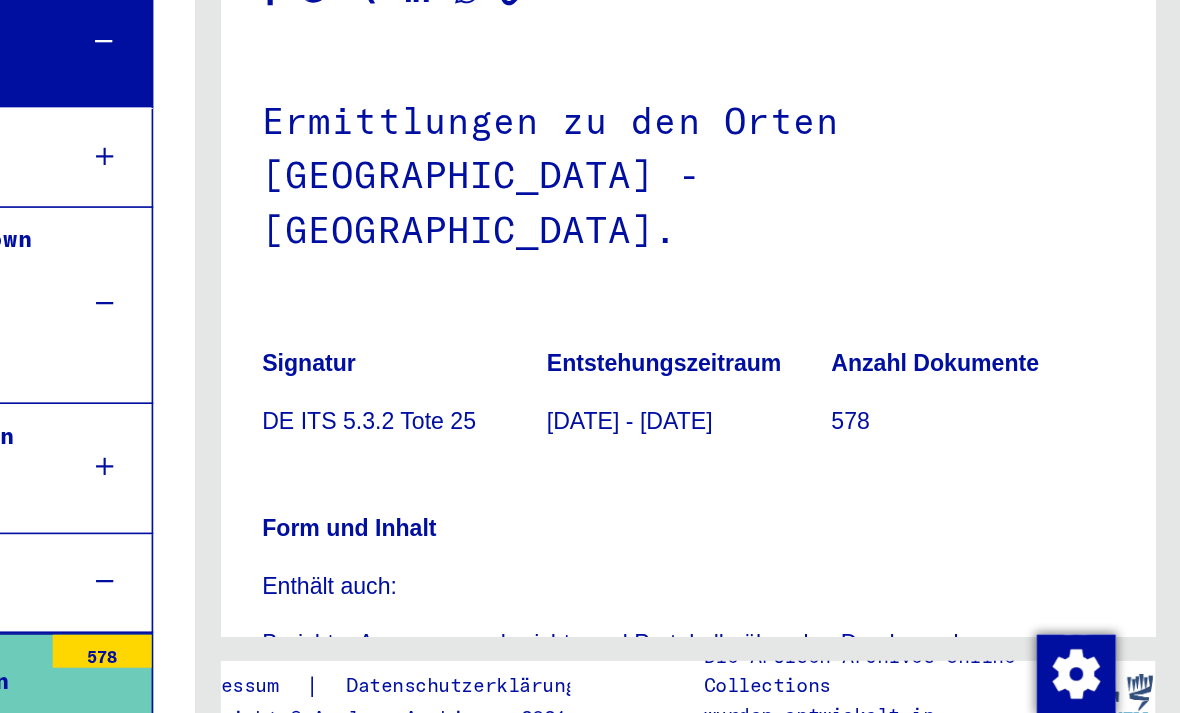 scroll, scrollTop: 0, scrollLeft: 0, axis: both 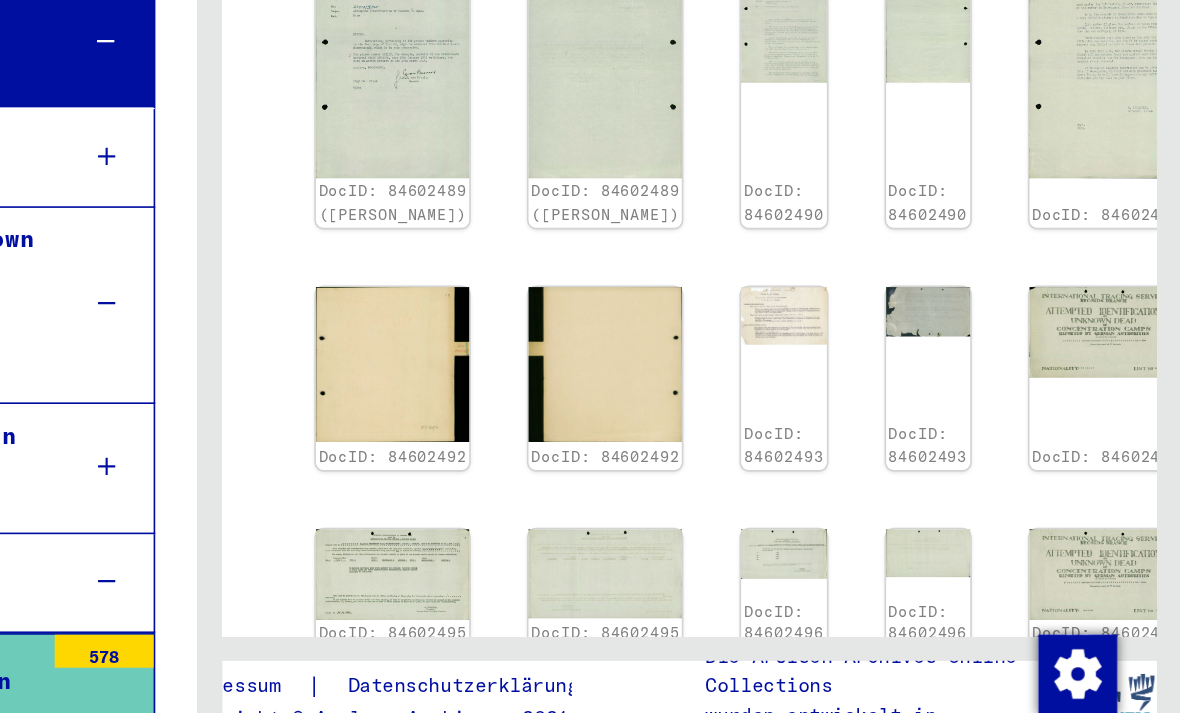 click 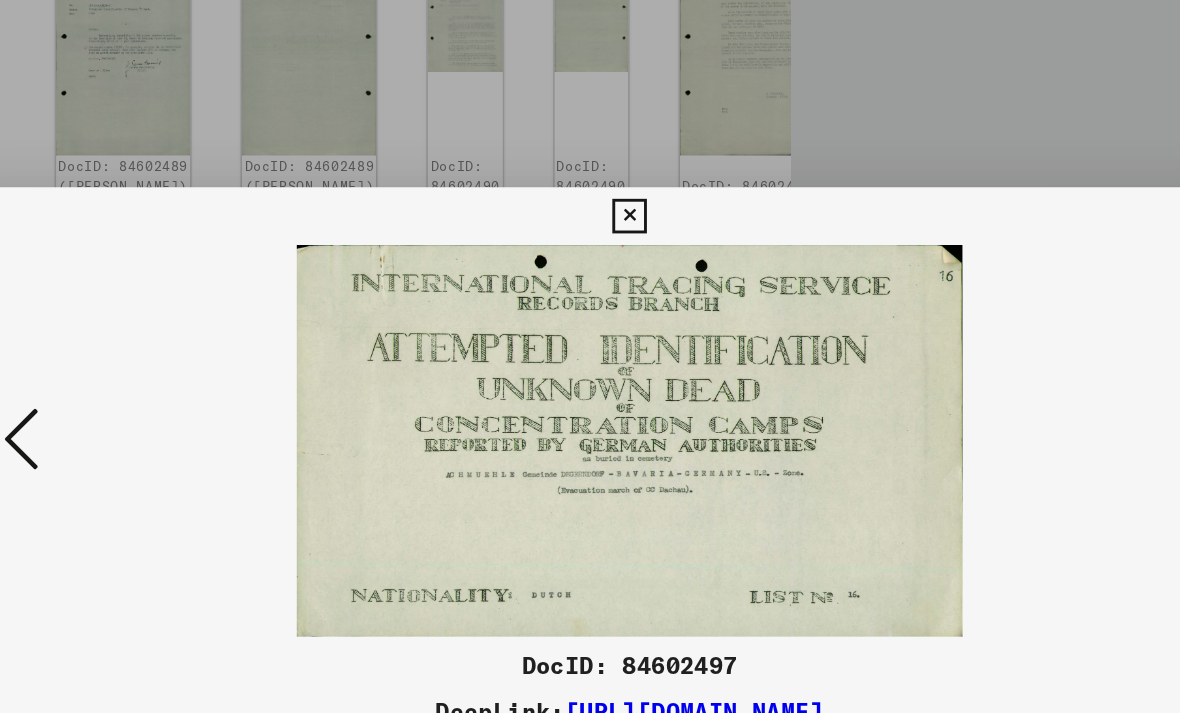 click at bounding box center (590, 356) 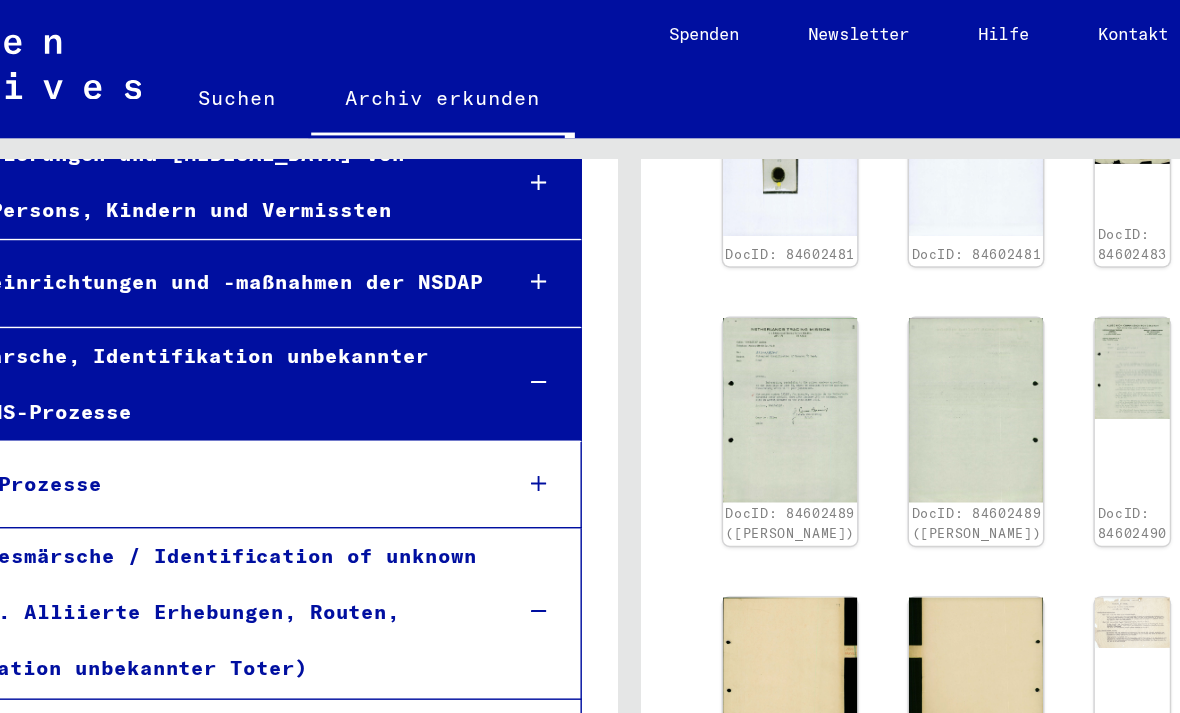scroll, scrollTop: 23, scrollLeft: 102, axis: both 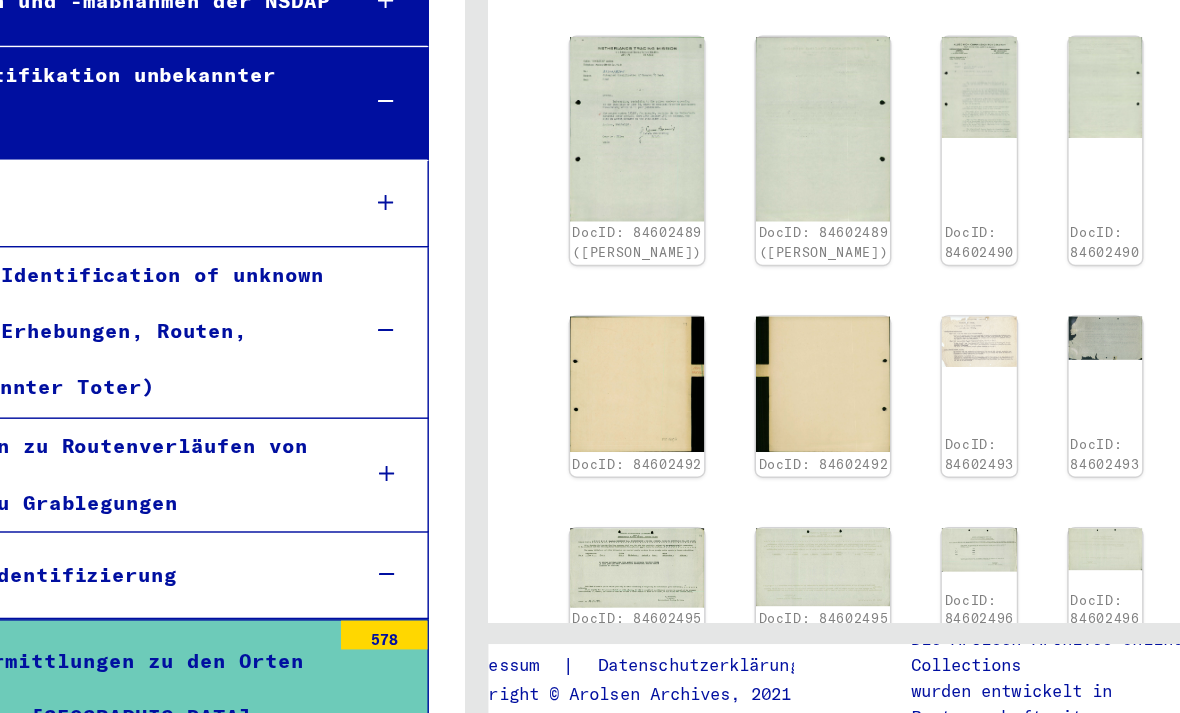 click 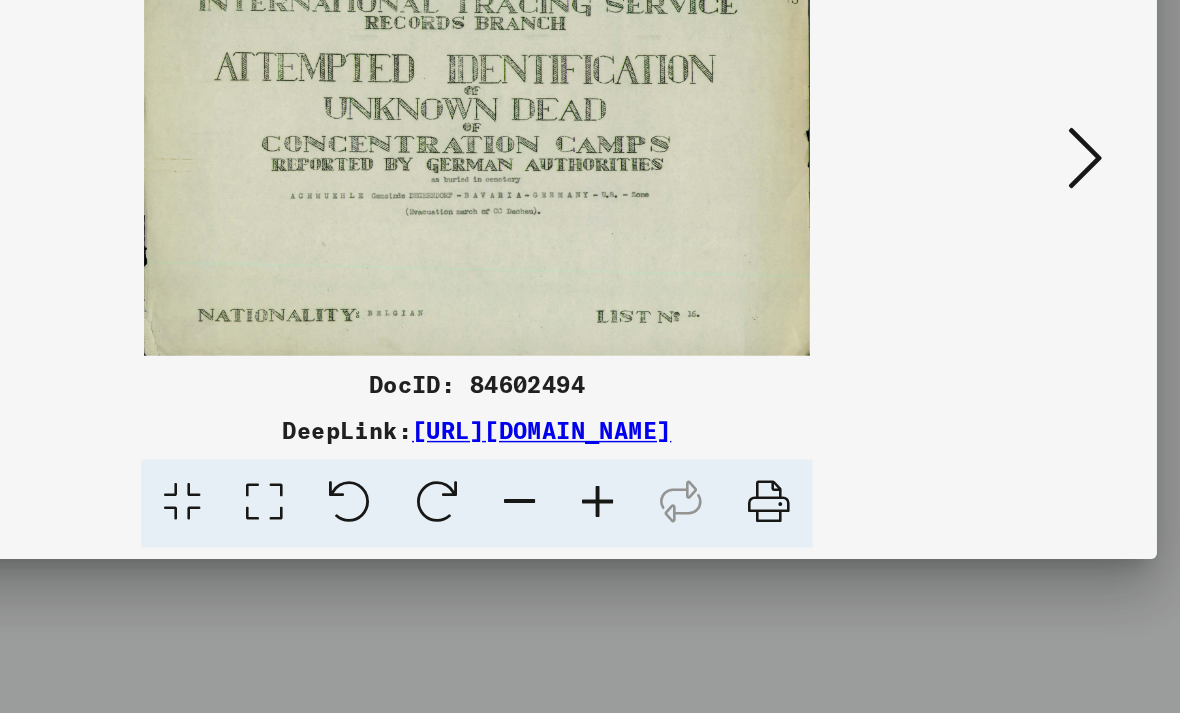 scroll, scrollTop: 0, scrollLeft: 0, axis: both 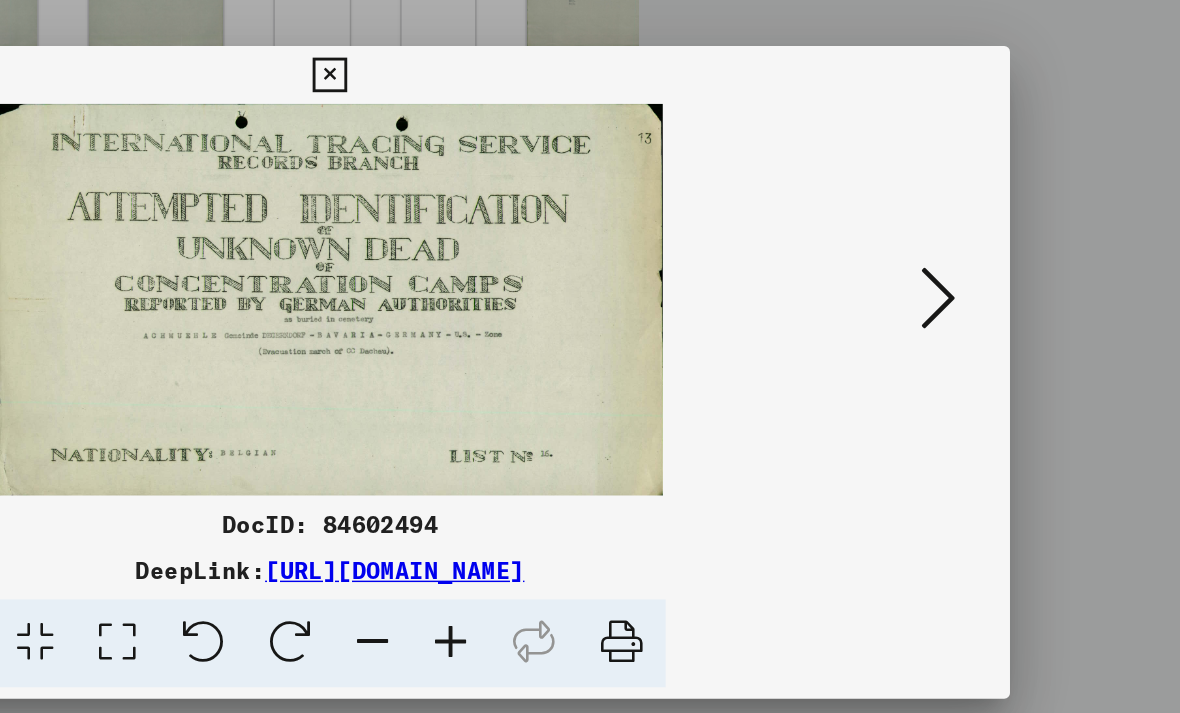 click at bounding box center (1012, 305) 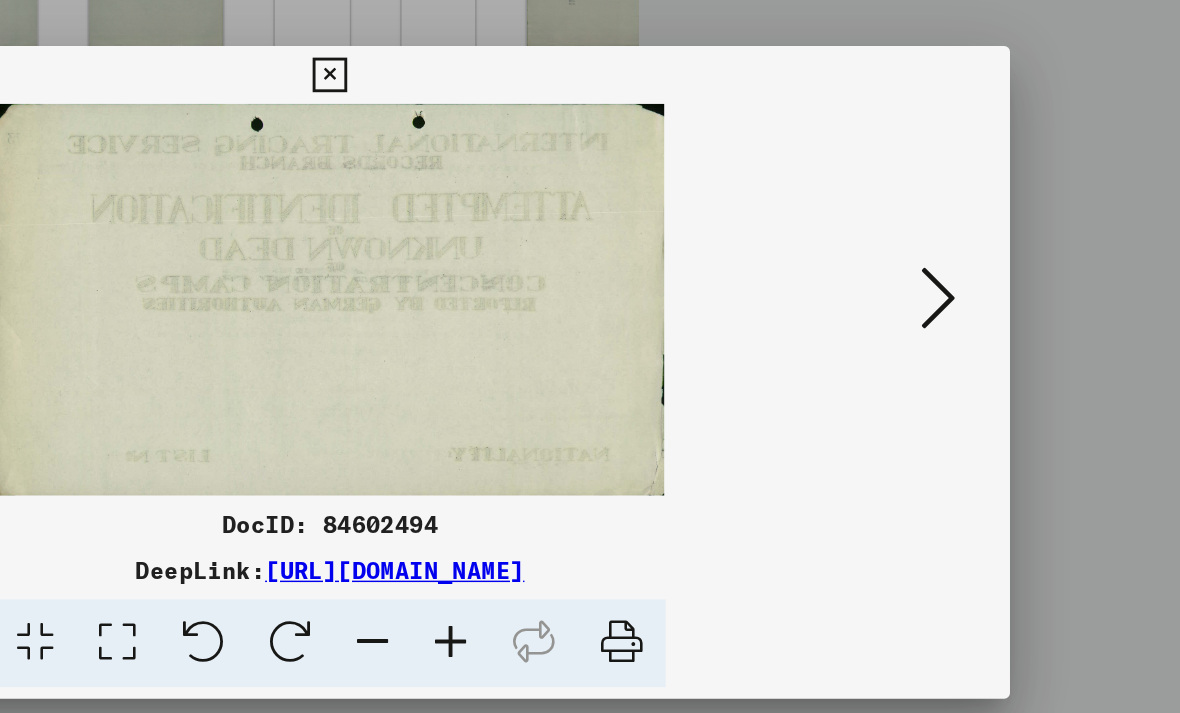 click at bounding box center (1012, 305) 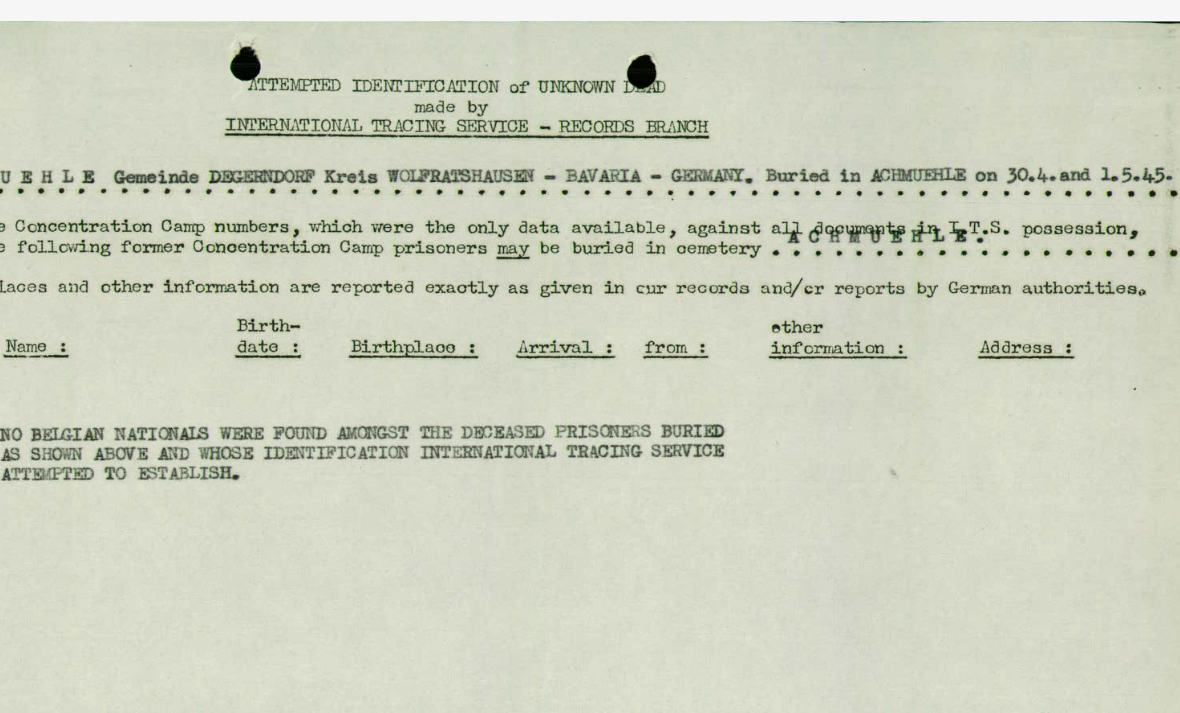 click at bounding box center (590, 306) 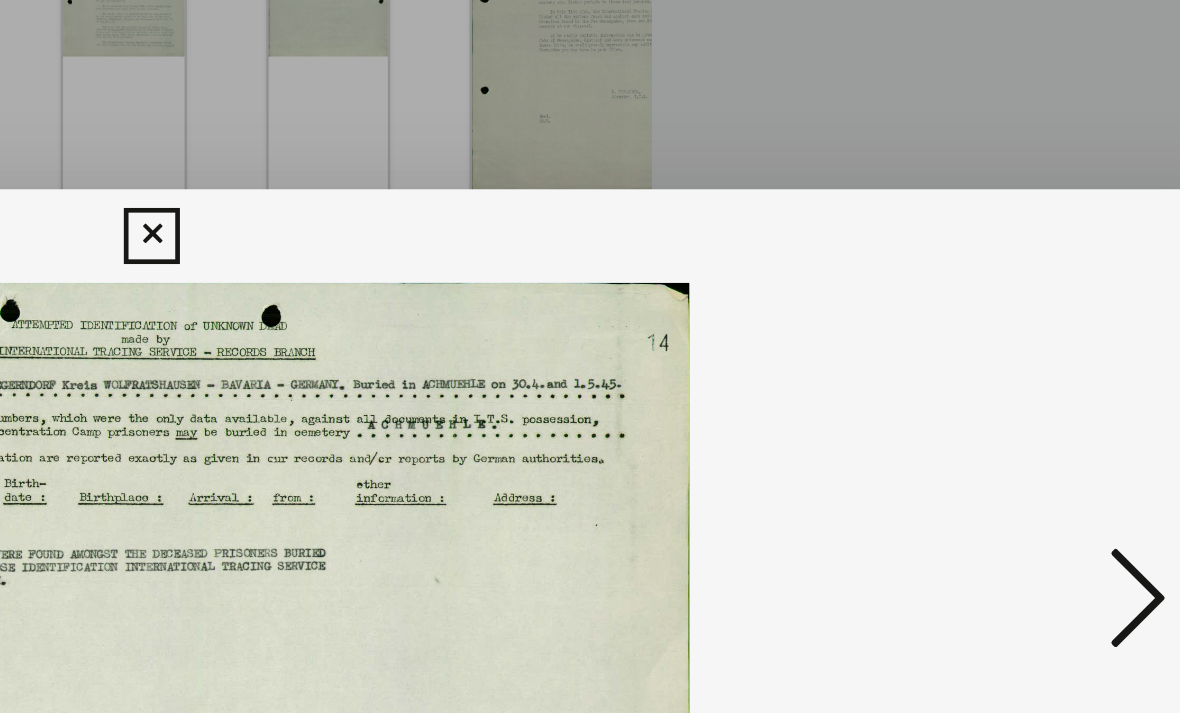 click at bounding box center [1012, 305] 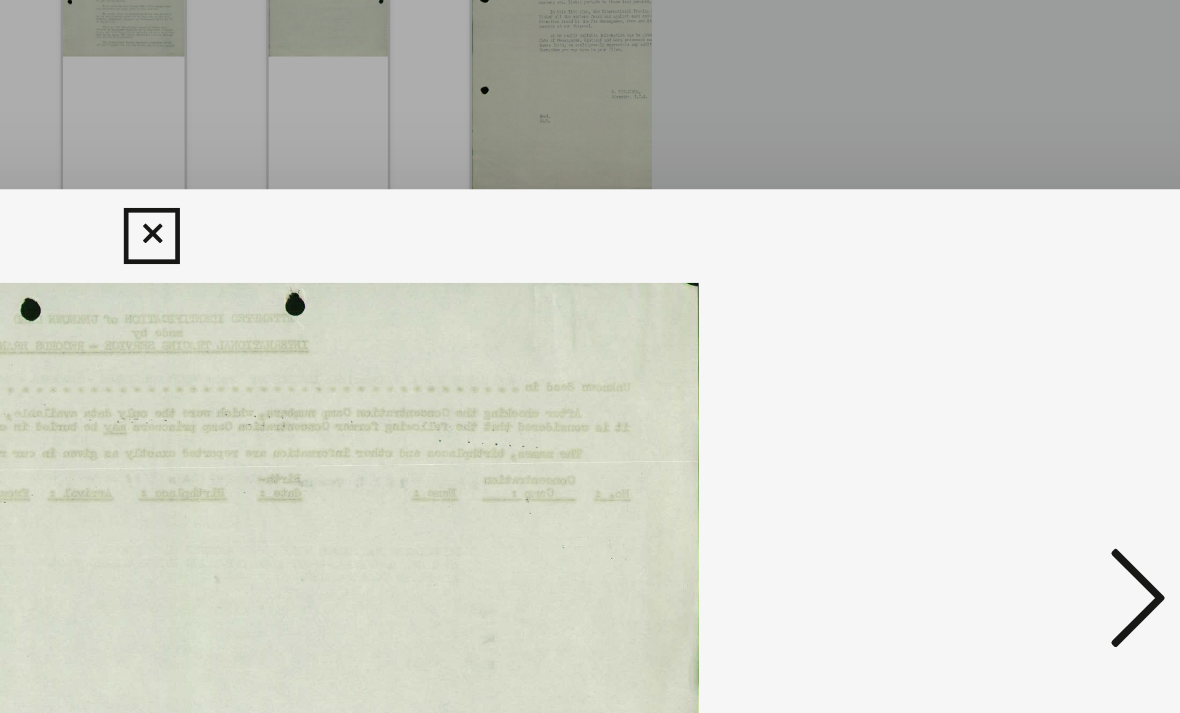 click at bounding box center [1012, 305] 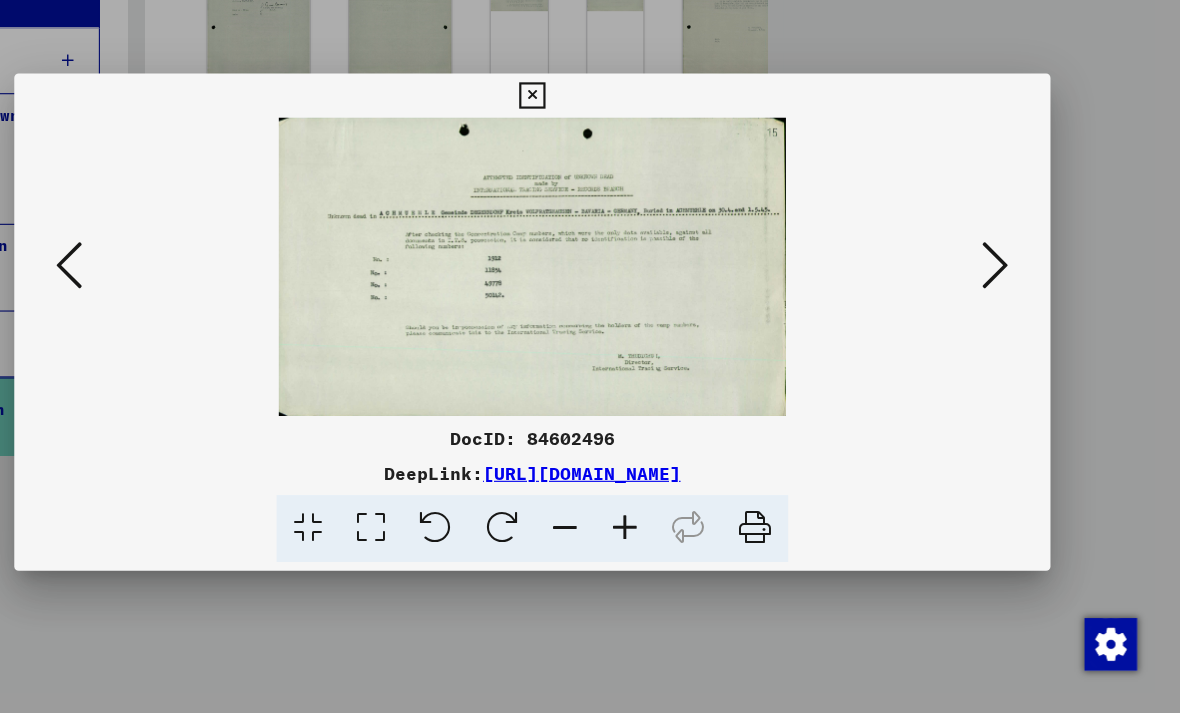 click at bounding box center [1012, 305] 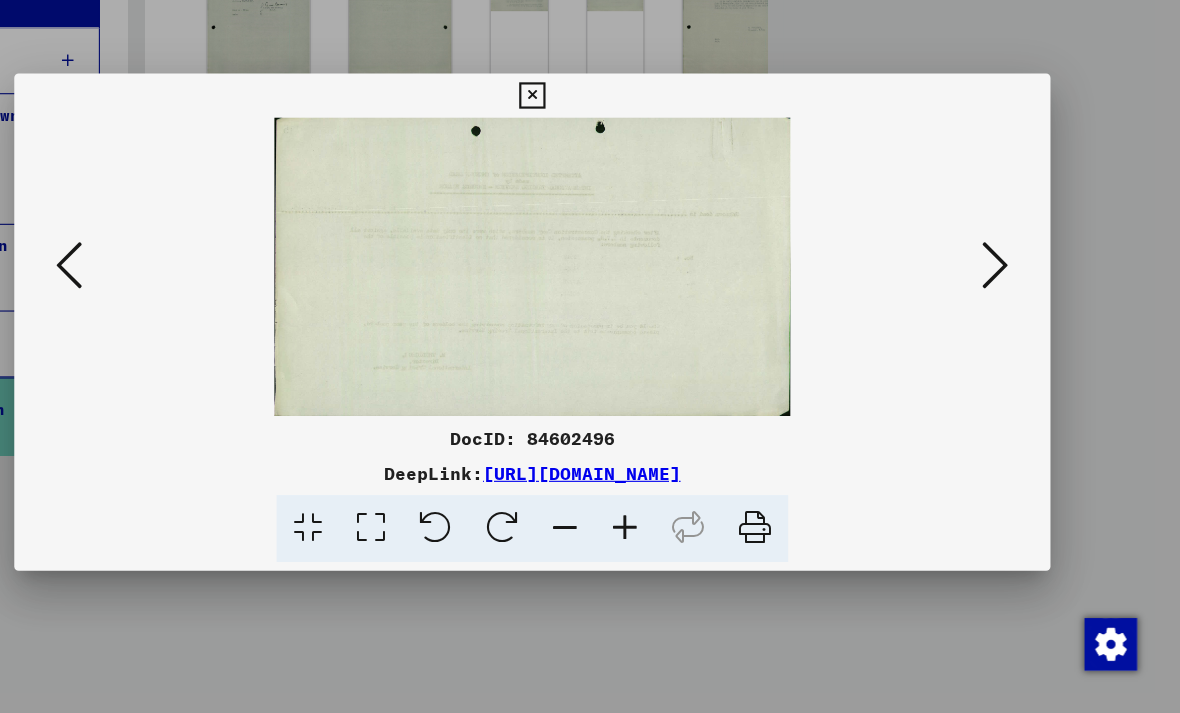 click at bounding box center (1012, 305) 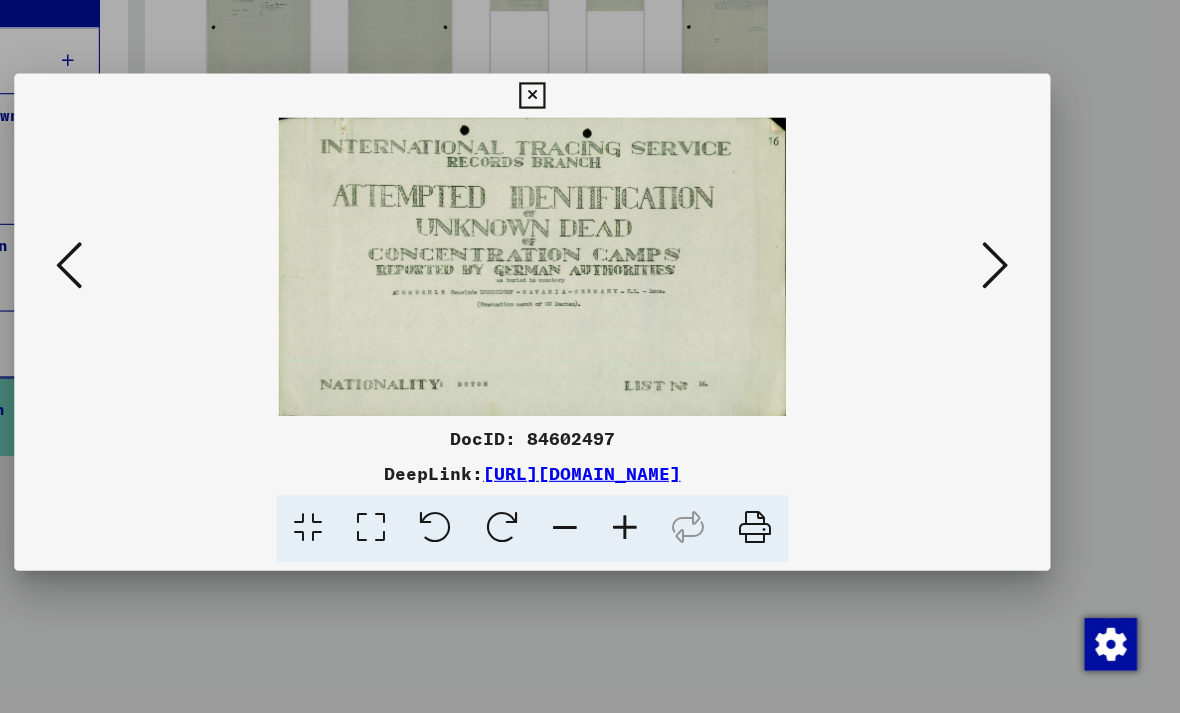 click at bounding box center (1012, 305) 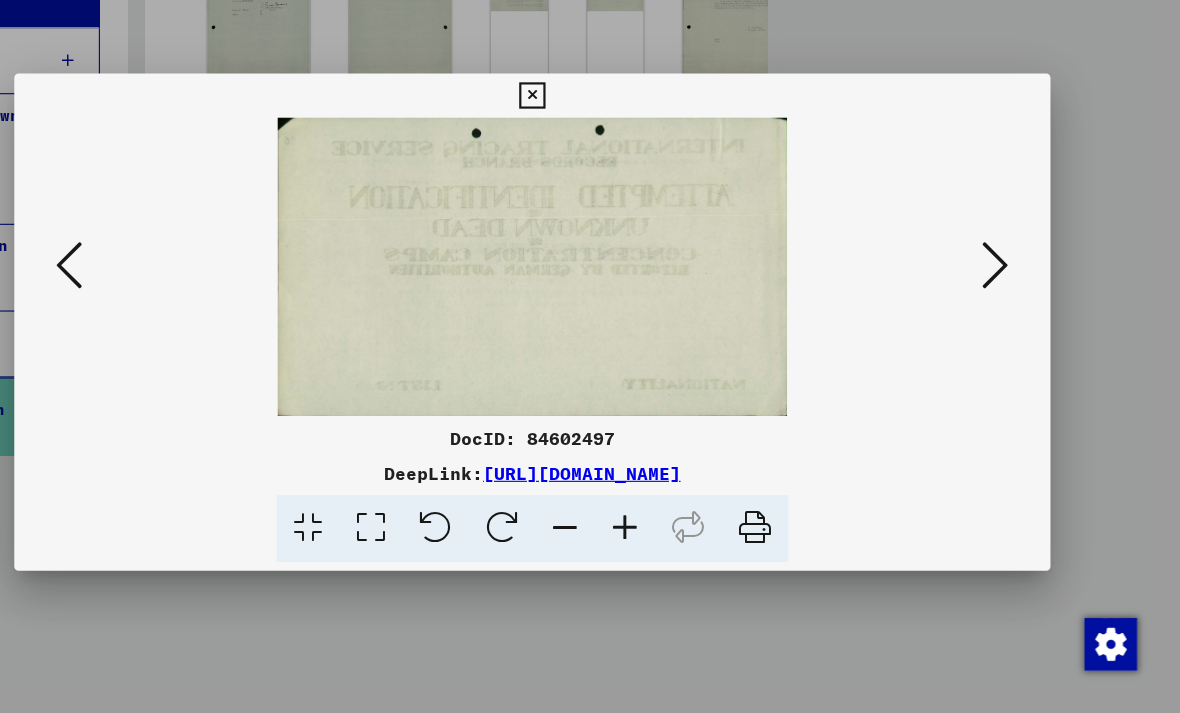 click at bounding box center [1012, 305] 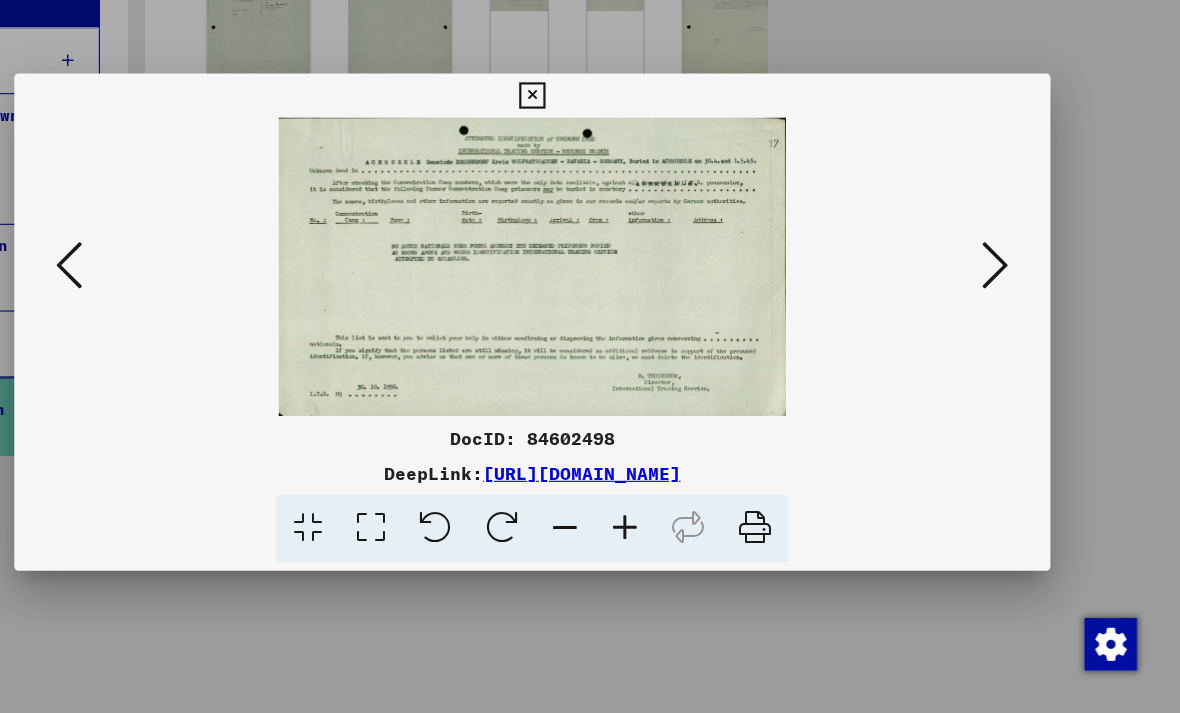 click at bounding box center (1012, 305) 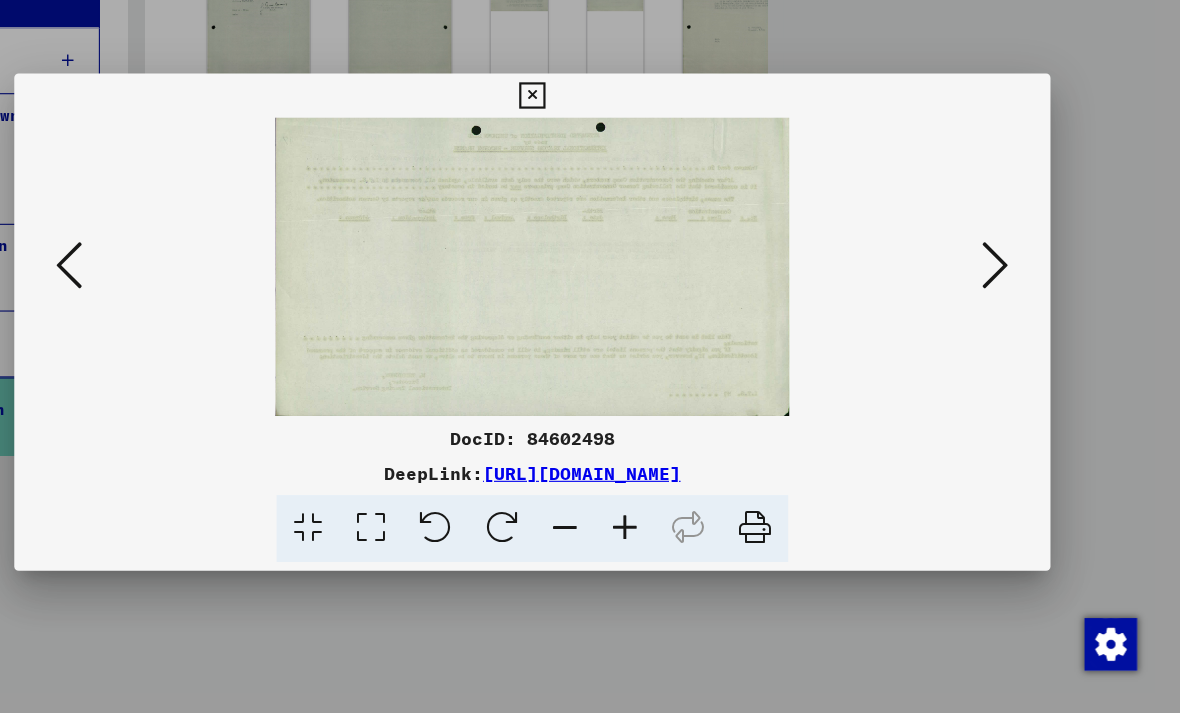 click at bounding box center (1012, 305) 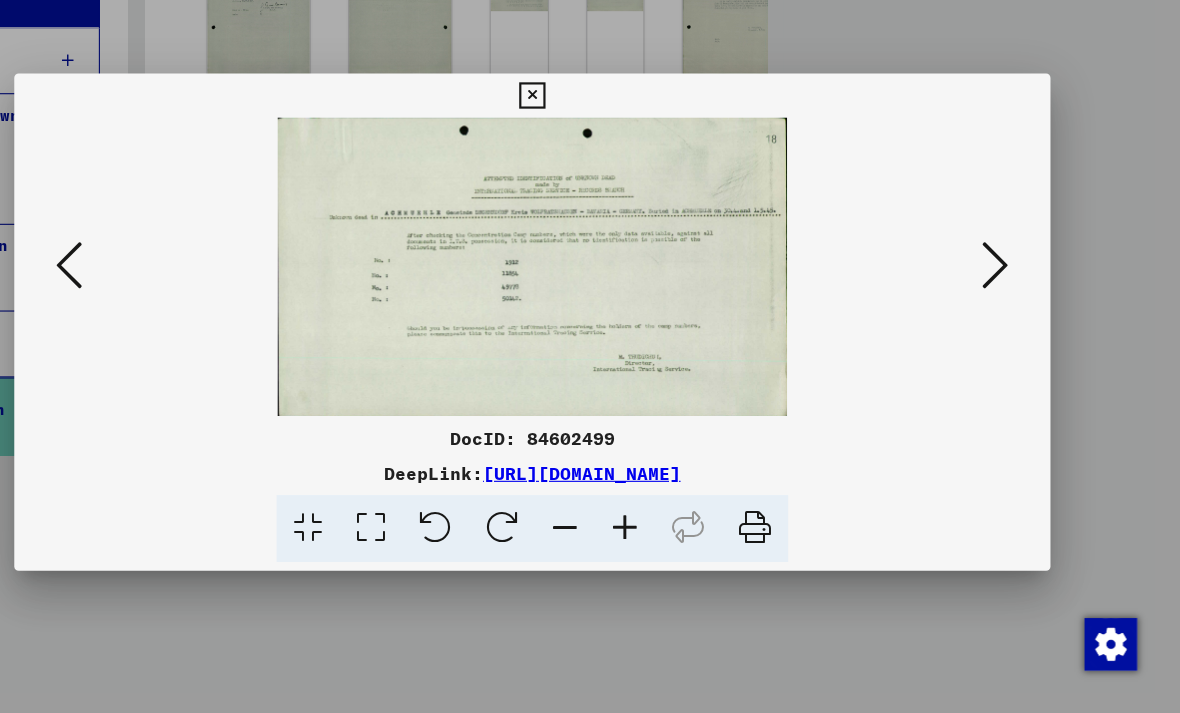 click at bounding box center (1012, 305) 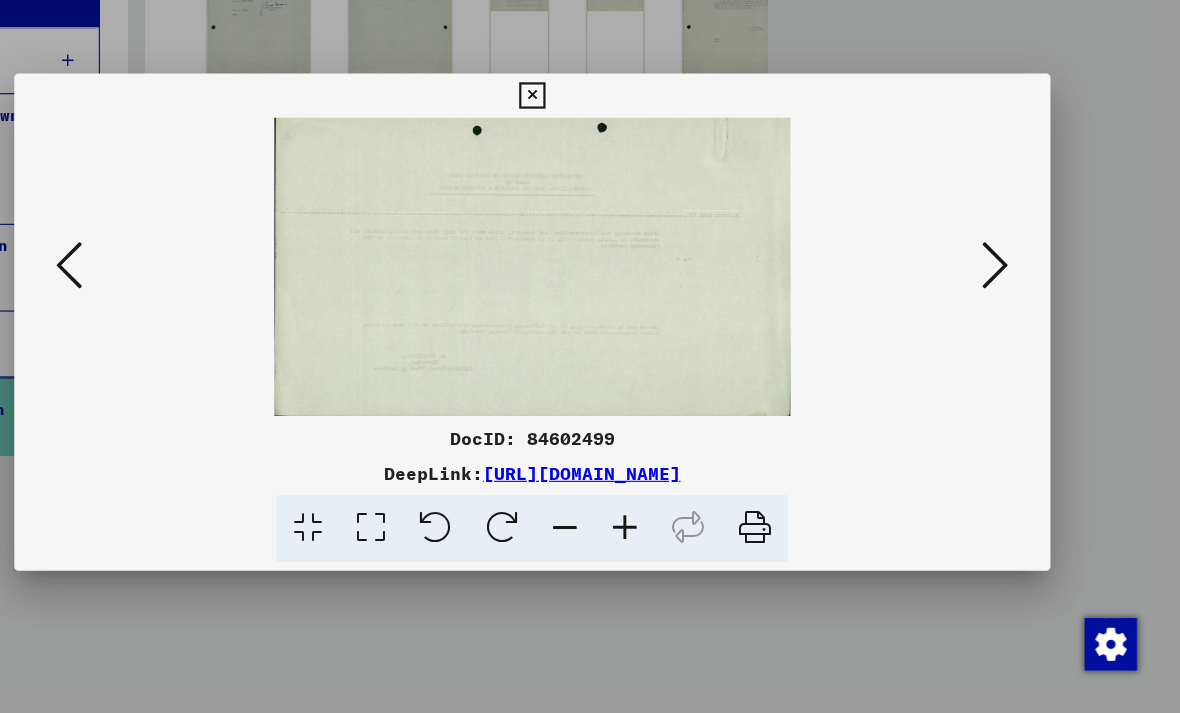 click at bounding box center [1012, 305] 